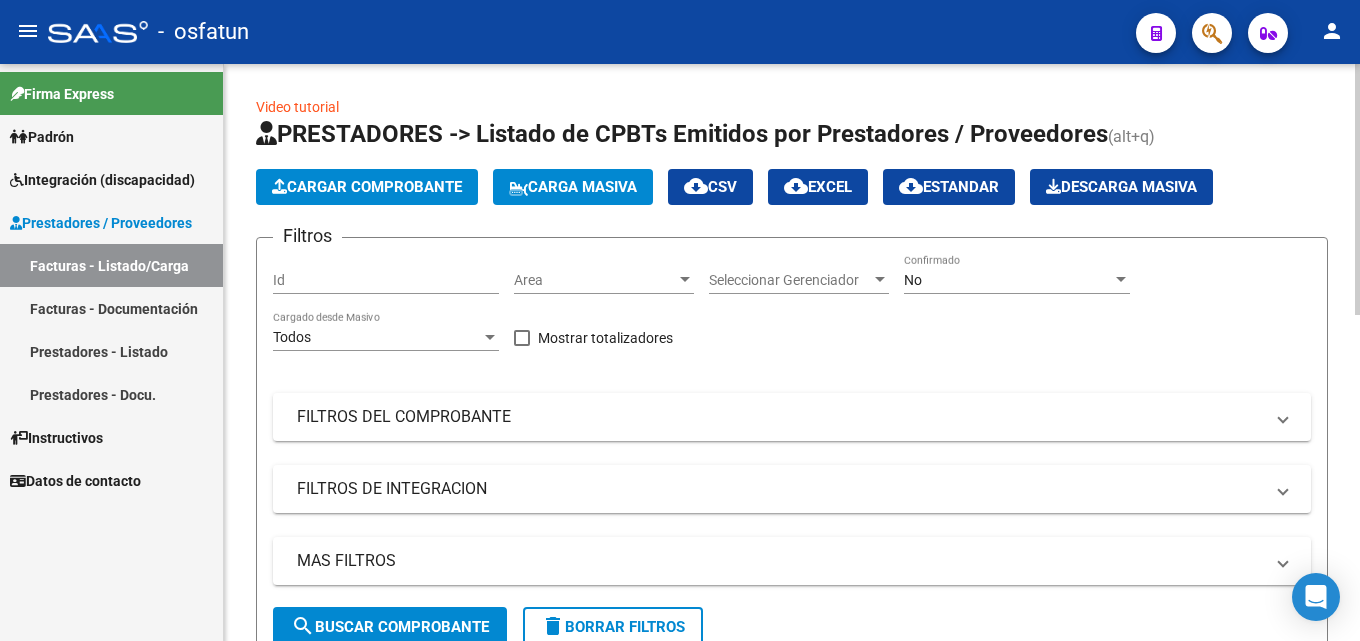 scroll, scrollTop: 0, scrollLeft: 0, axis: both 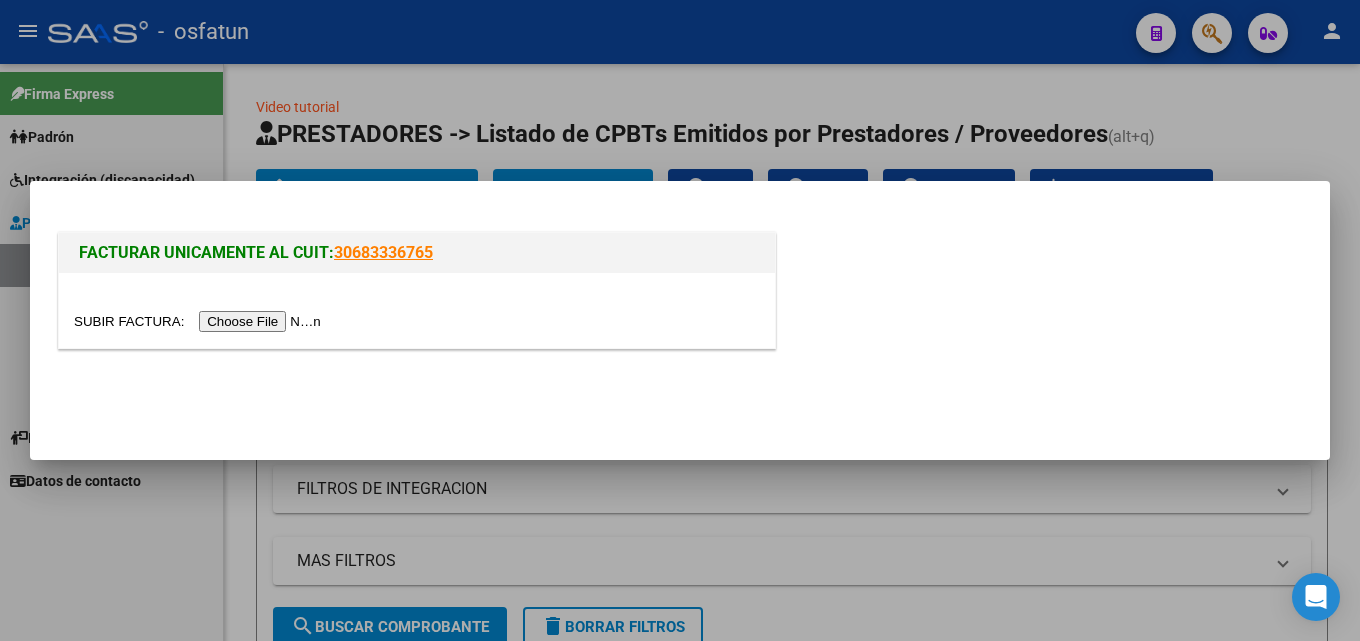 click at bounding box center [200, 321] 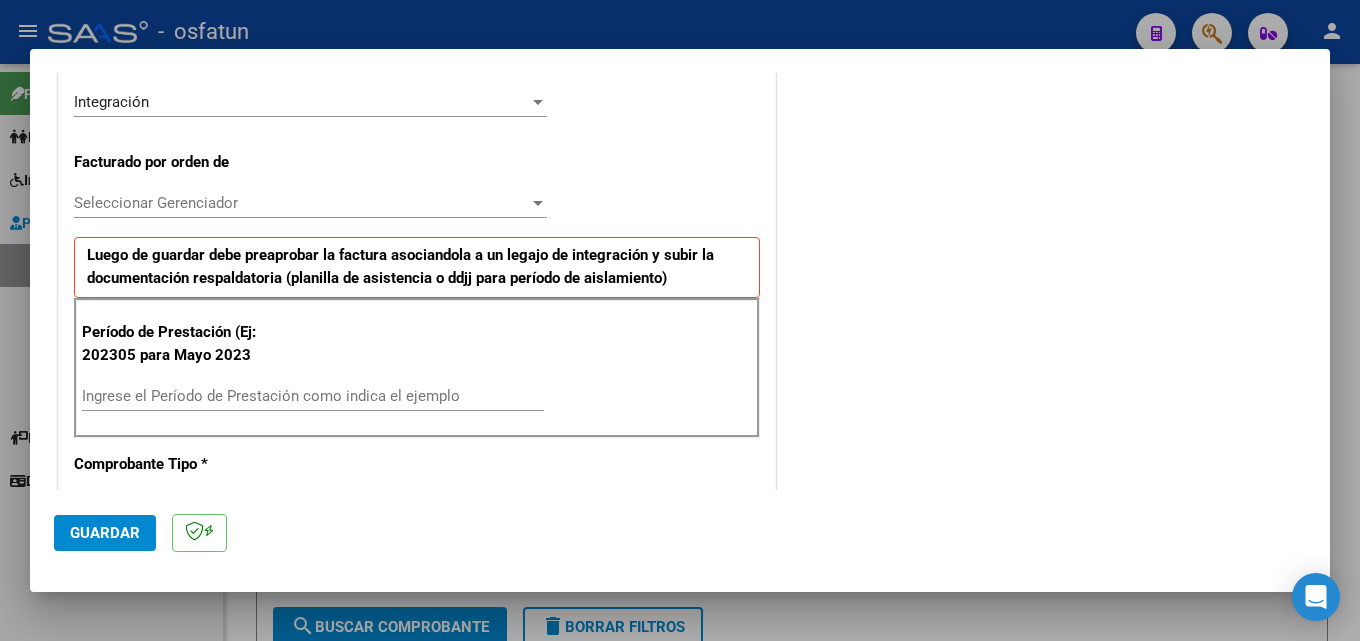 scroll, scrollTop: 500, scrollLeft: 0, axis: vertical 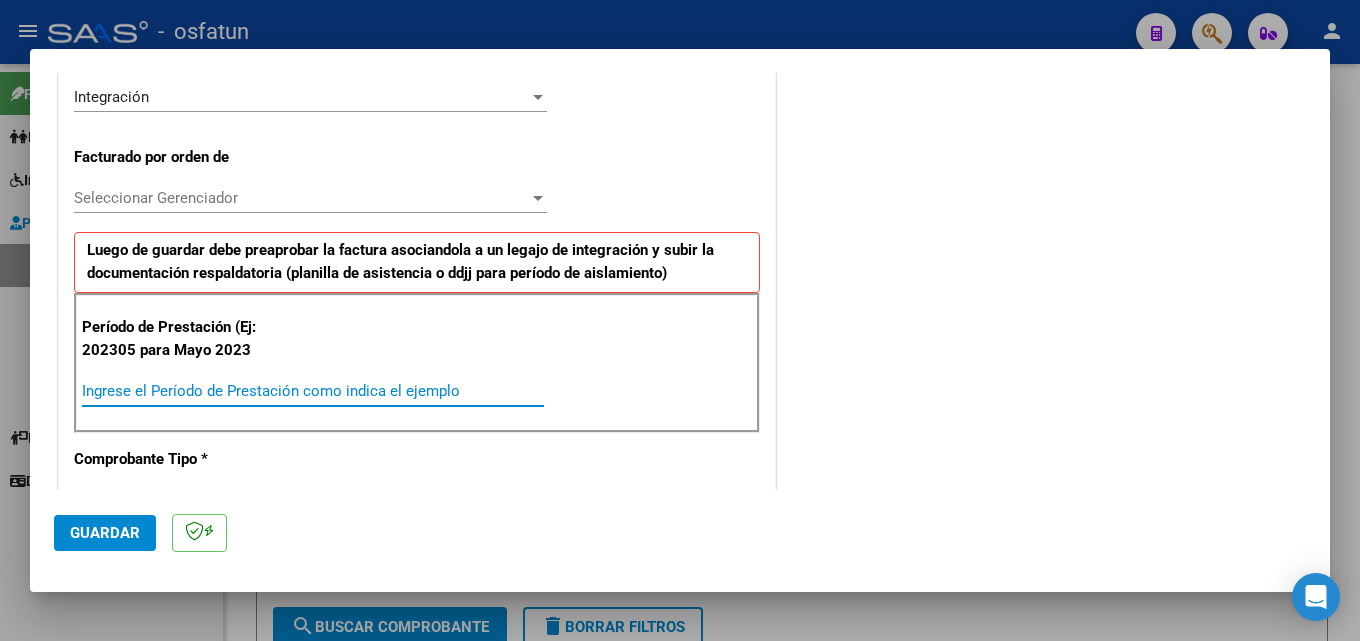 click on "Ingrese el Período de Prestación como indica el ejemplo" at bounding box center (313, 391) 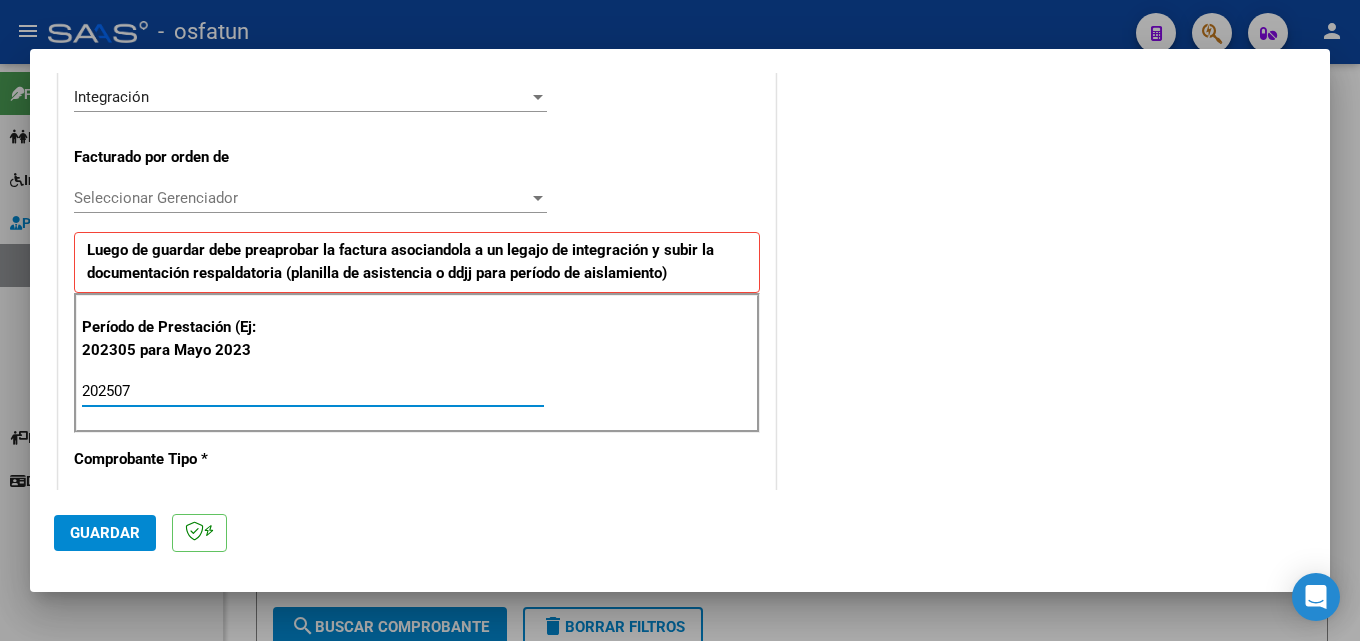 type on "202507" 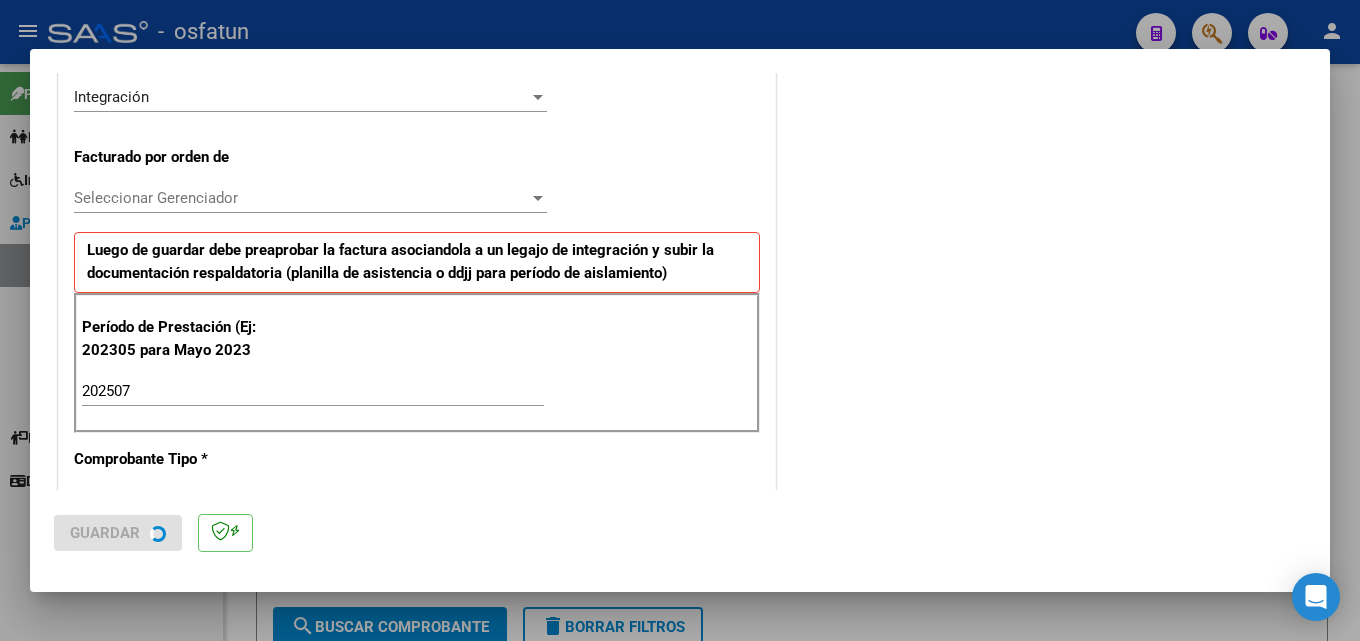 scroll, scrollTop: 0, scrollLeft: 0, axis: both 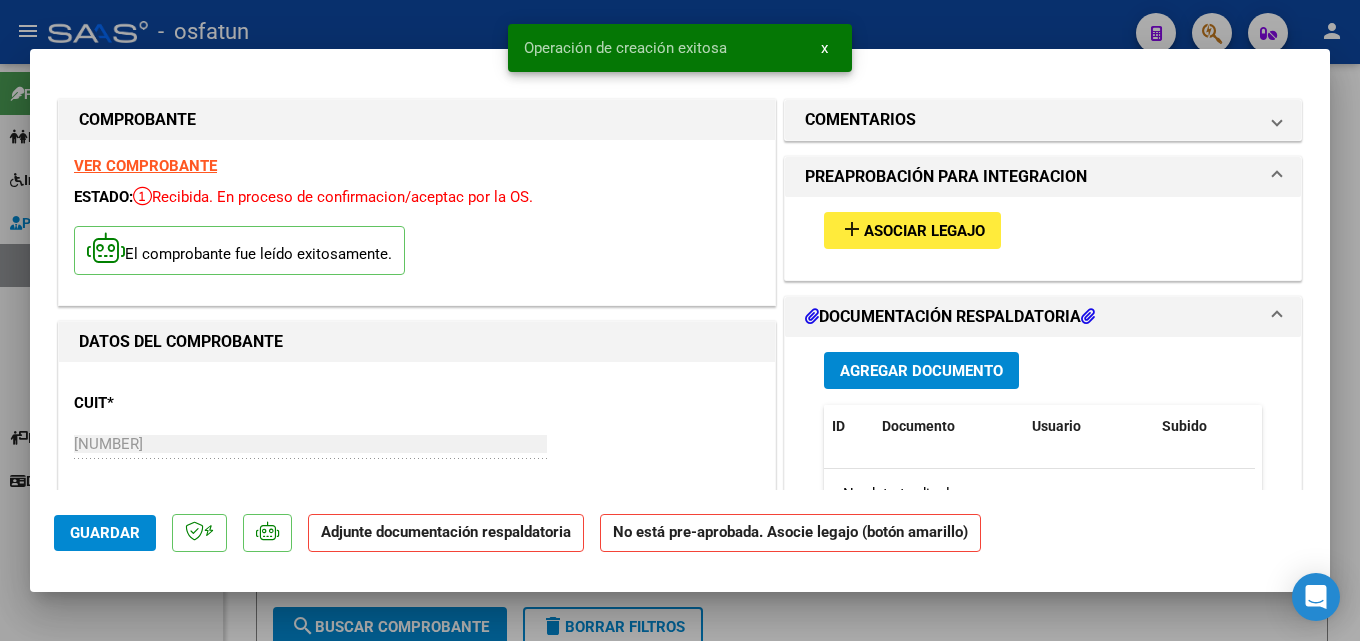 click on "Agregar Documento" at bounding box center (921, 371) 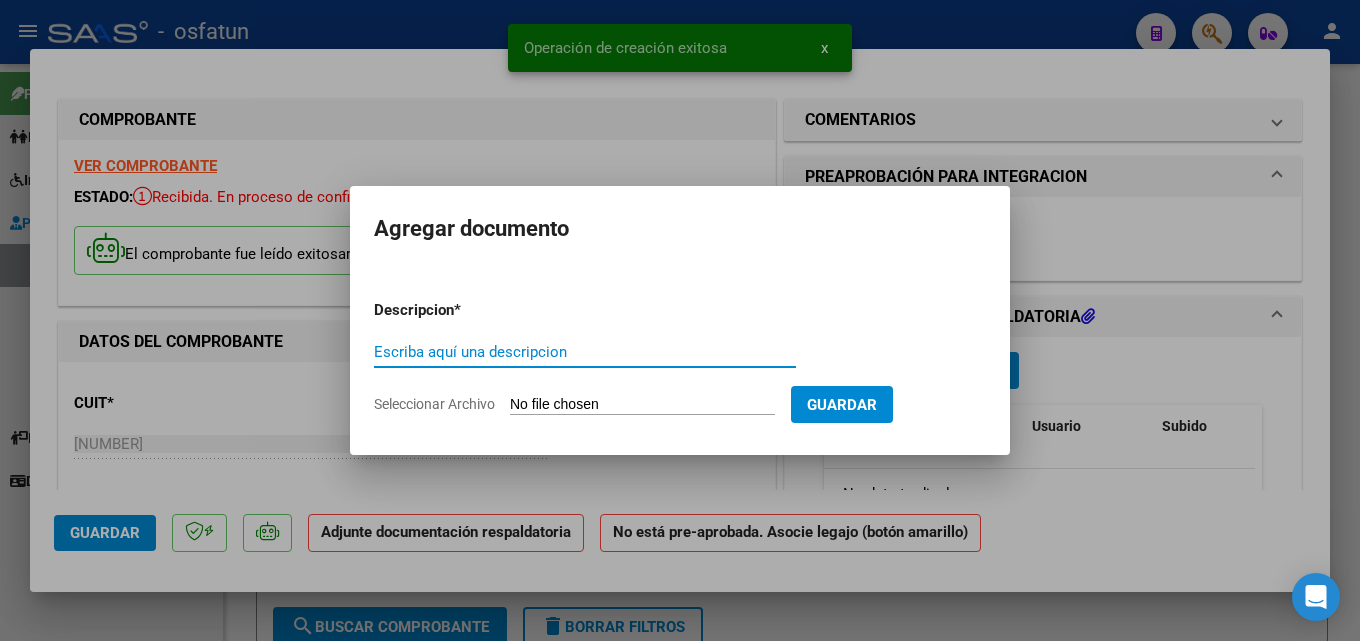 click on "Escriba aquí una descripcion" at bounding box center (585, 352) 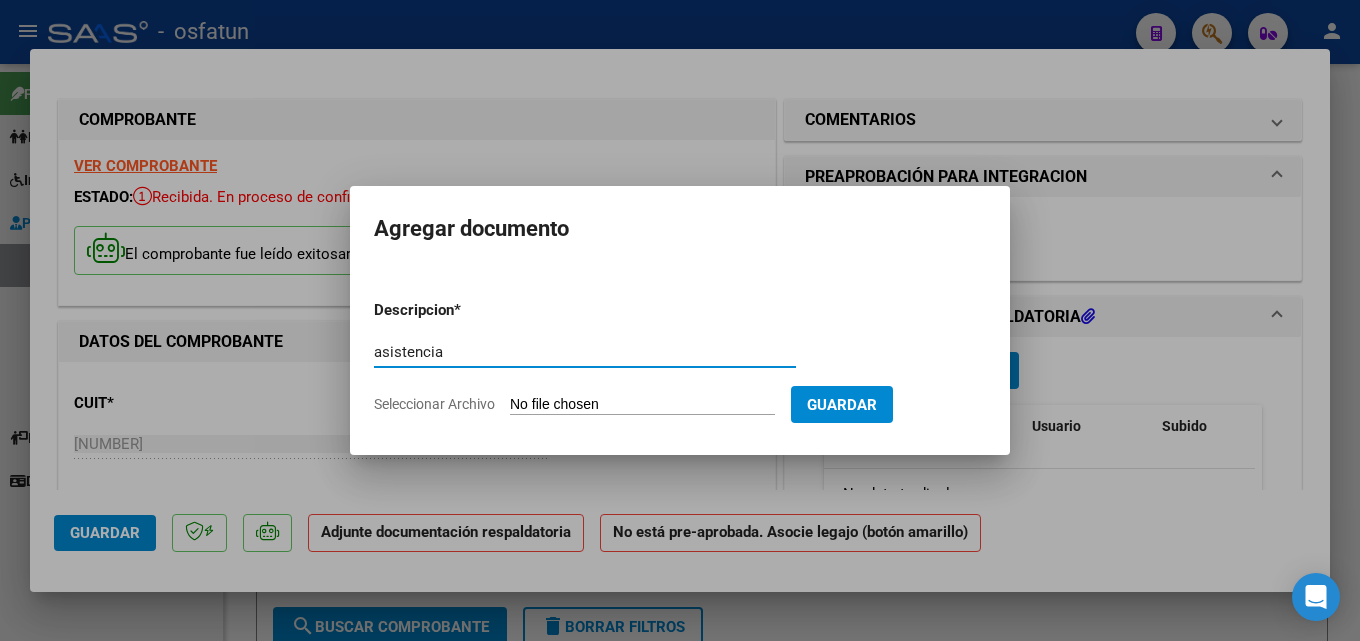 type on "asistencia" 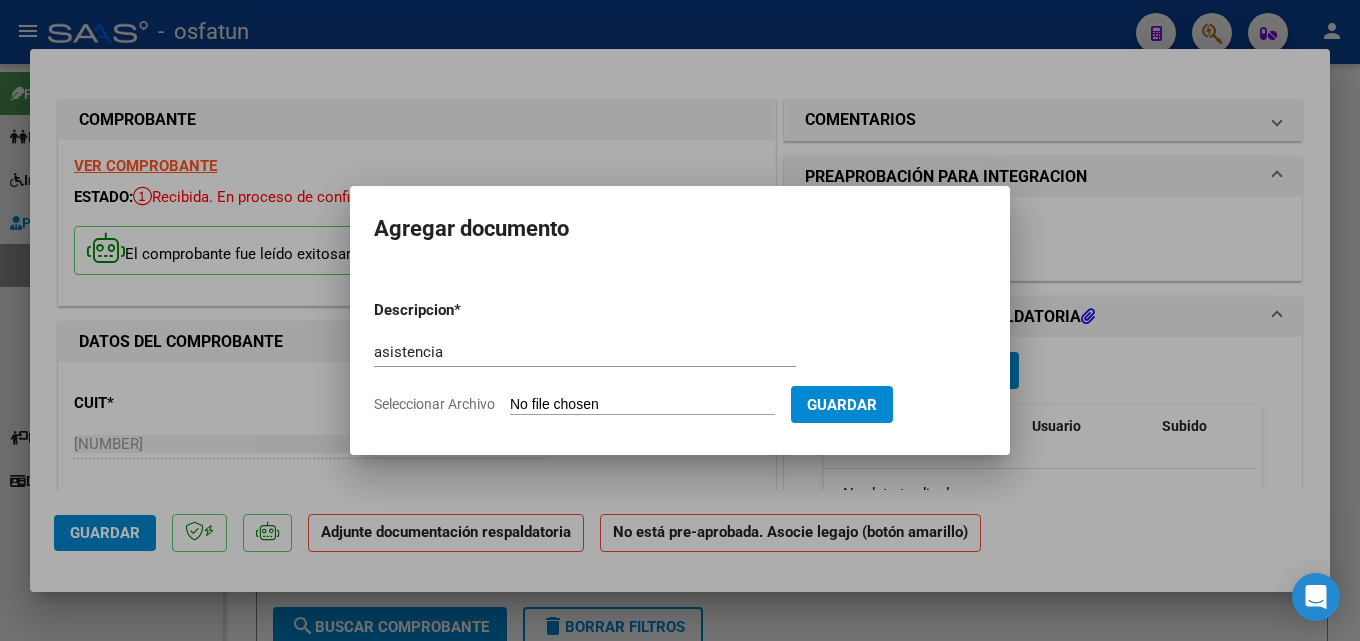 click on "Seleccionar Archivo" at bounding box center (642, 405) 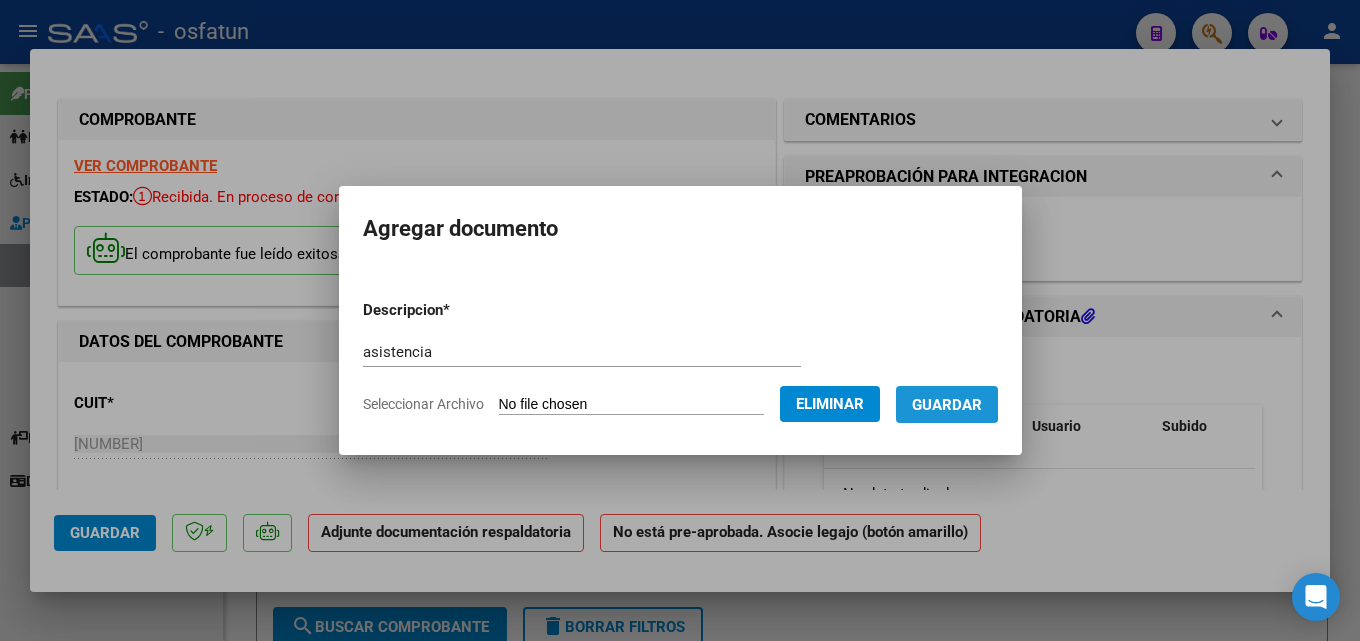 click on "Guardar" at bounding box center (947, 405) 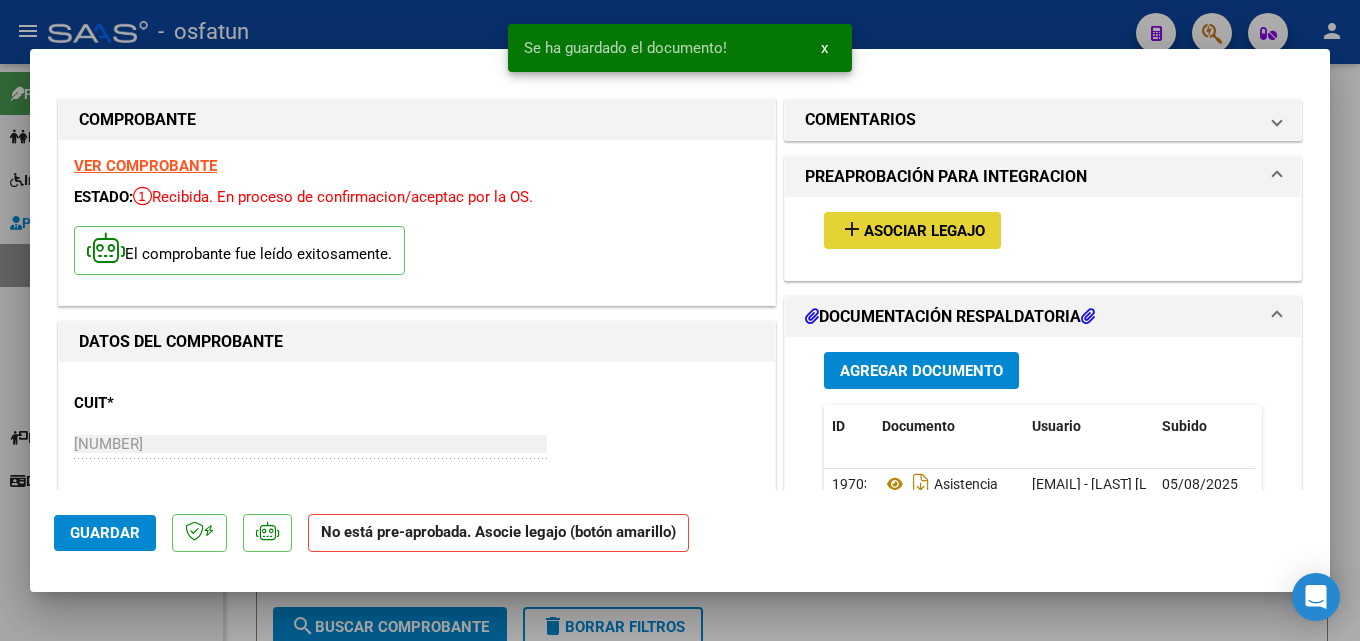 click on "Asociar Legajo" at bounding box center [924, 231] 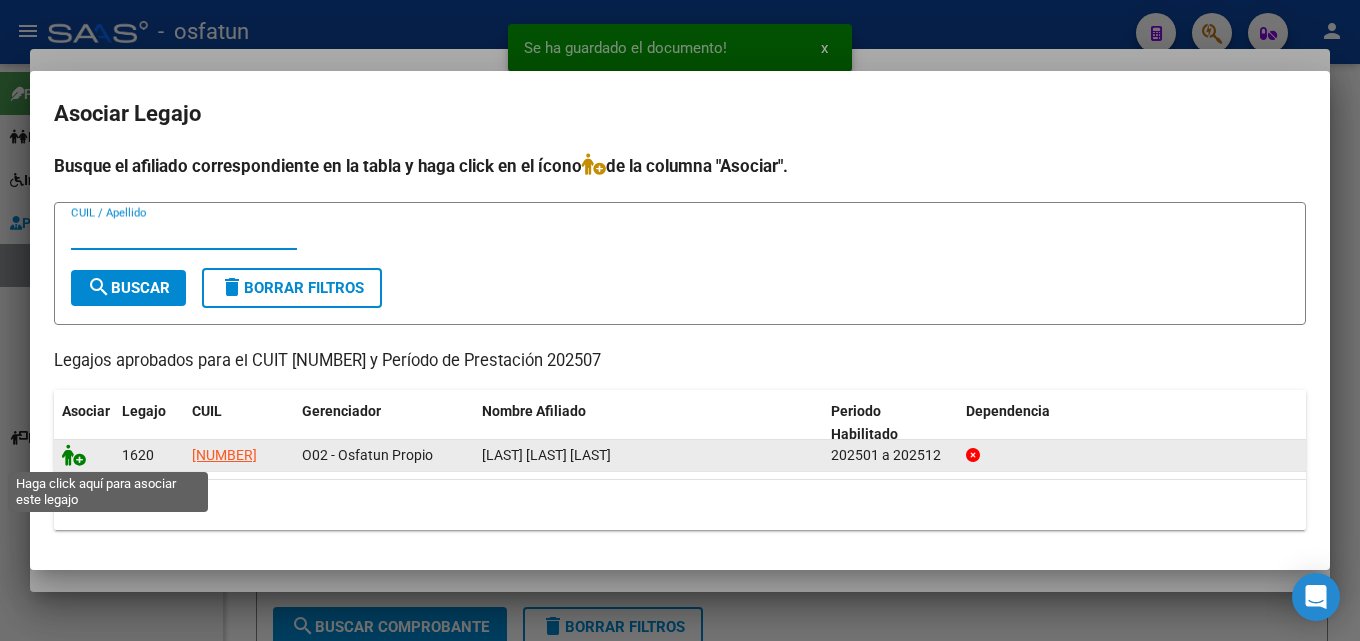 click 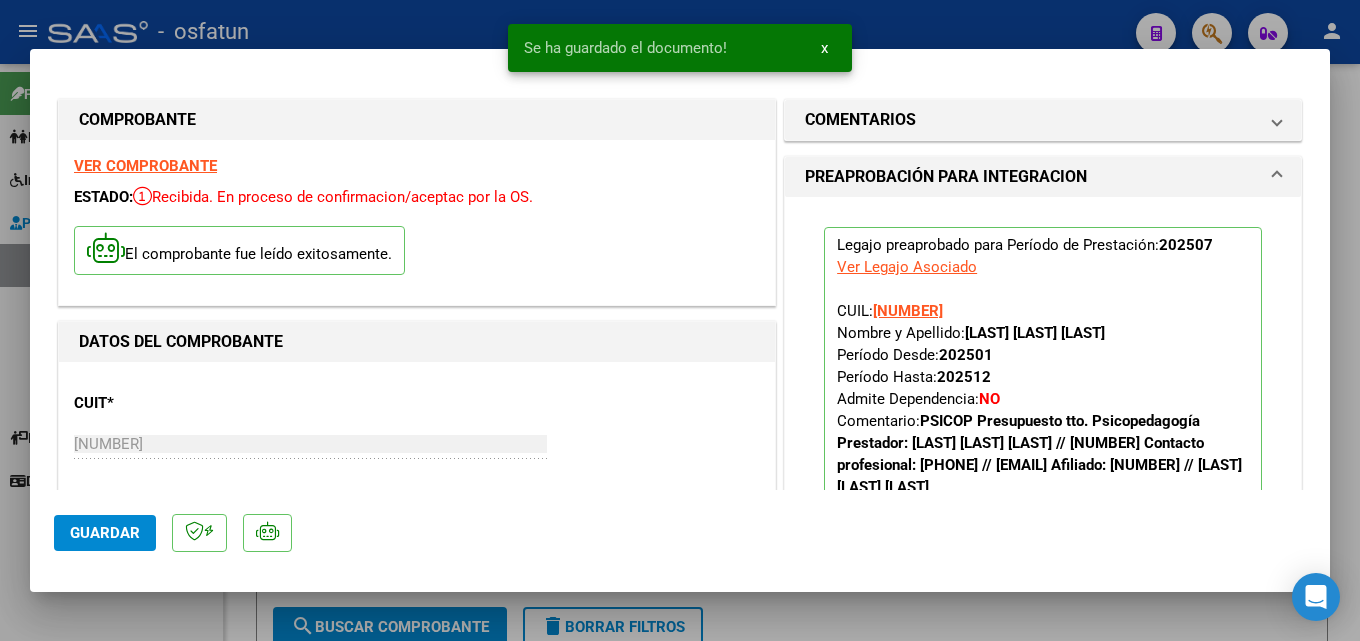 click on "Guardar" 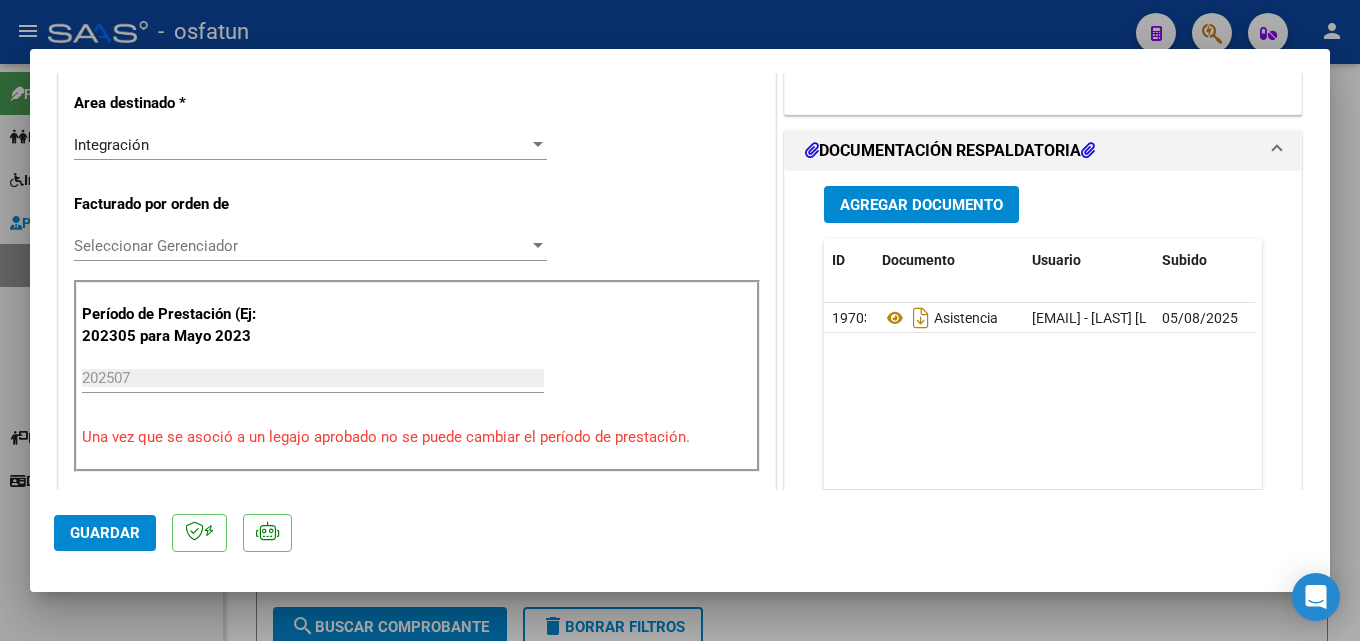 scroll, scrollTop: 500, scrollLeft: 0, axis: vertical 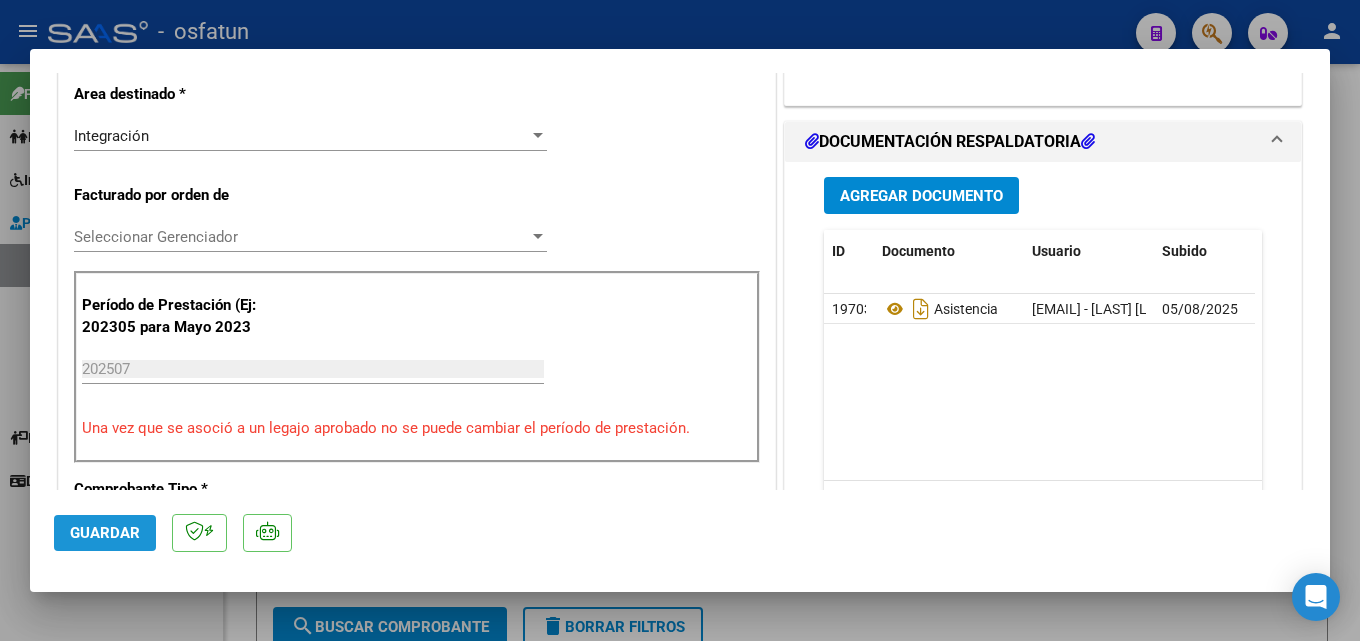 click on "Guardar" 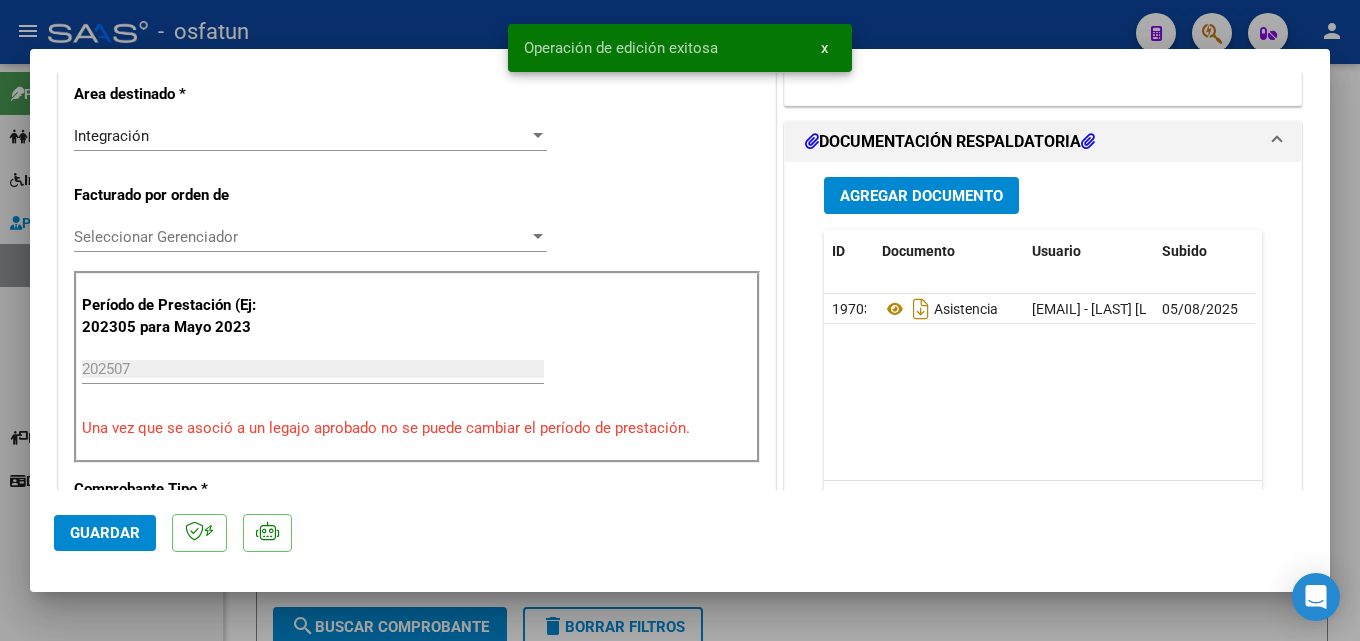 click on "Operación de edición exitosa x" at bounding box center (680, 48) 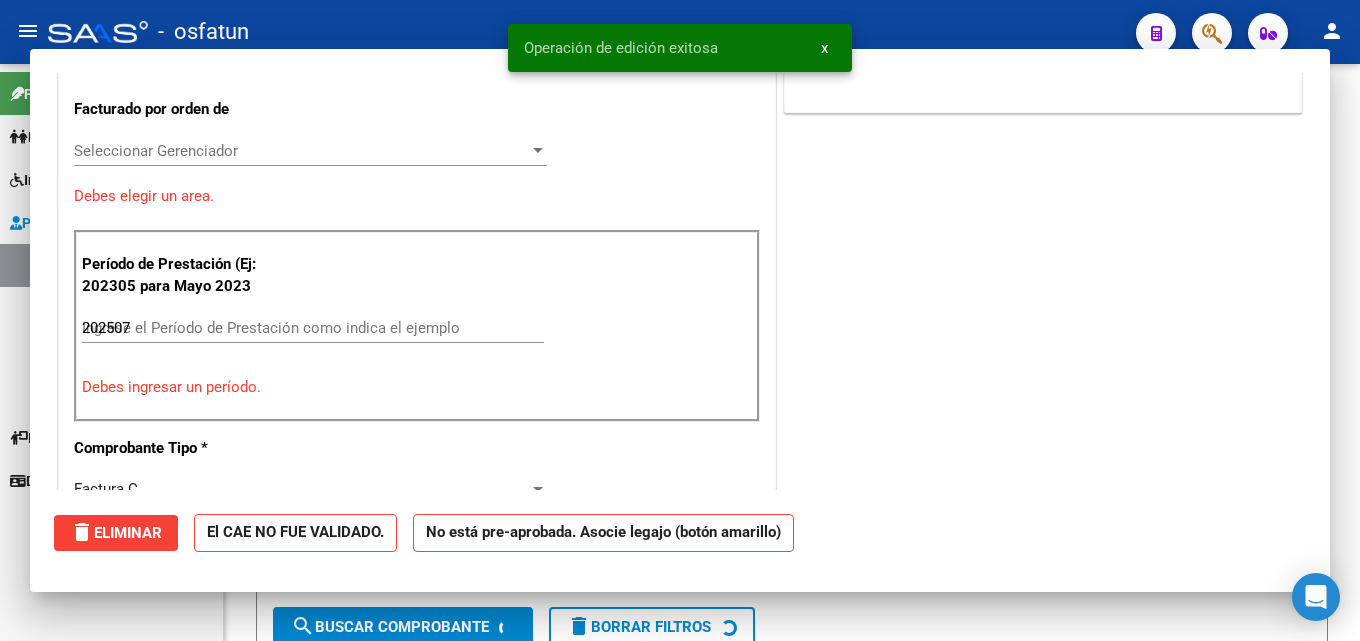 type 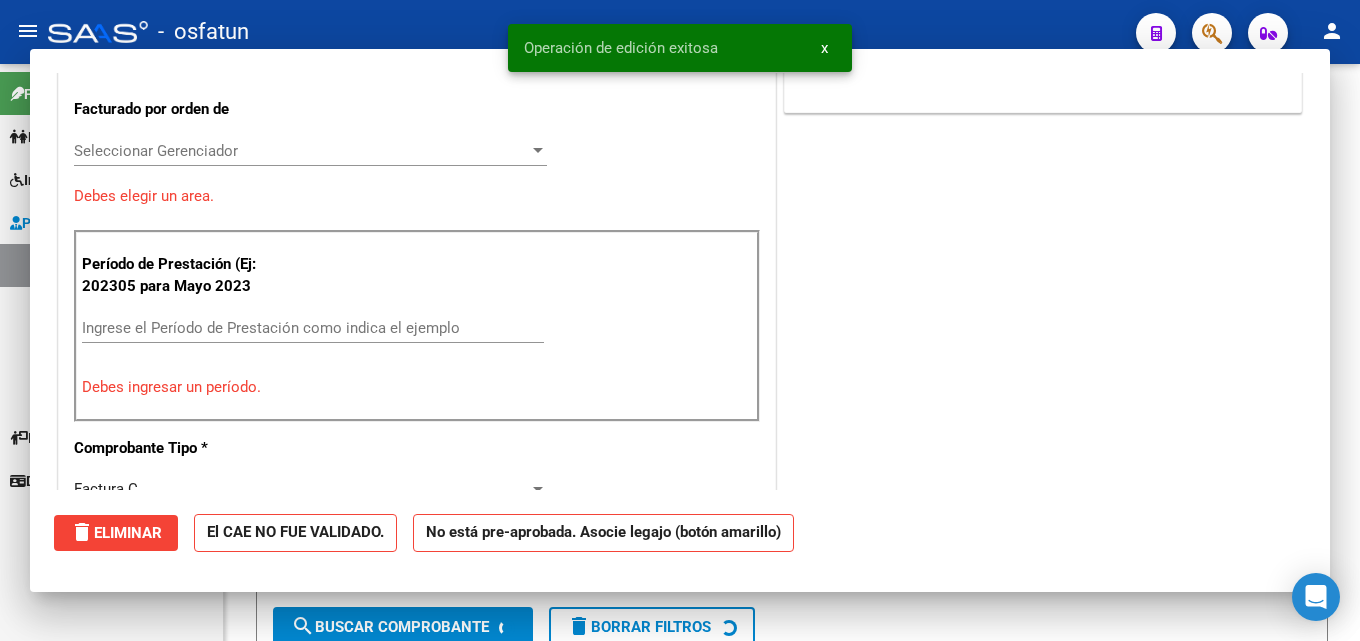 scroll, scrollTop: 414, scrollLeft: 0, axis: vertical 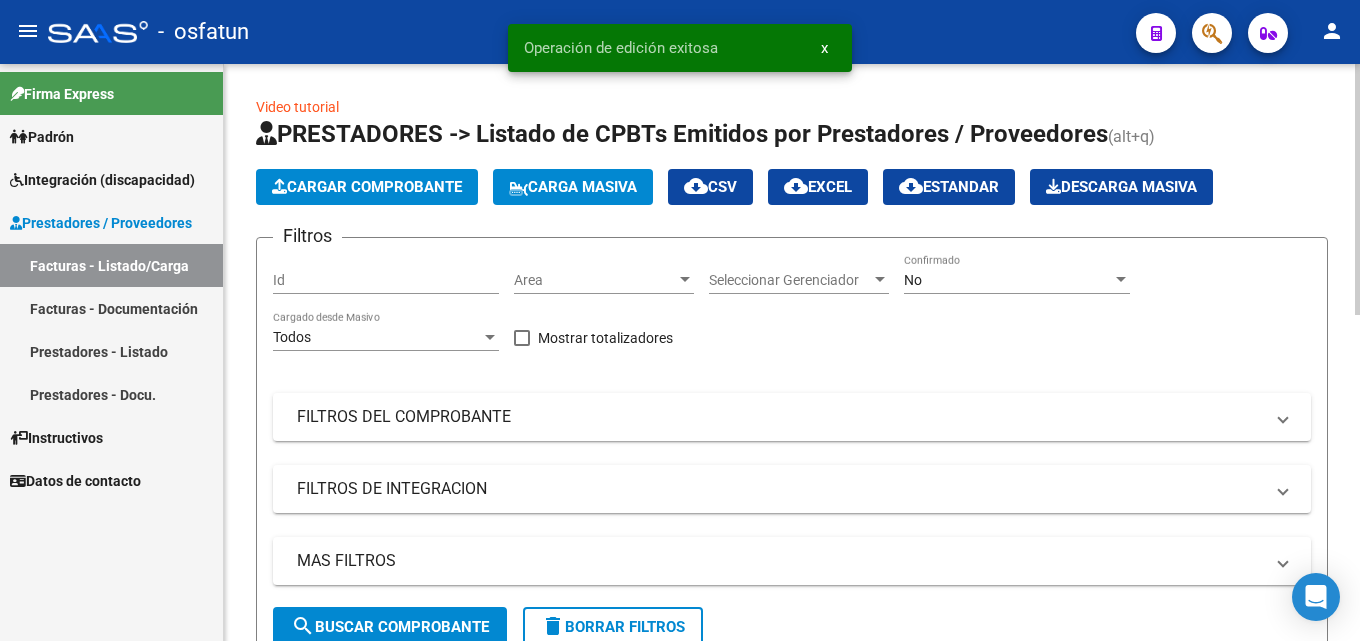 click on "Cargar Comprobante" 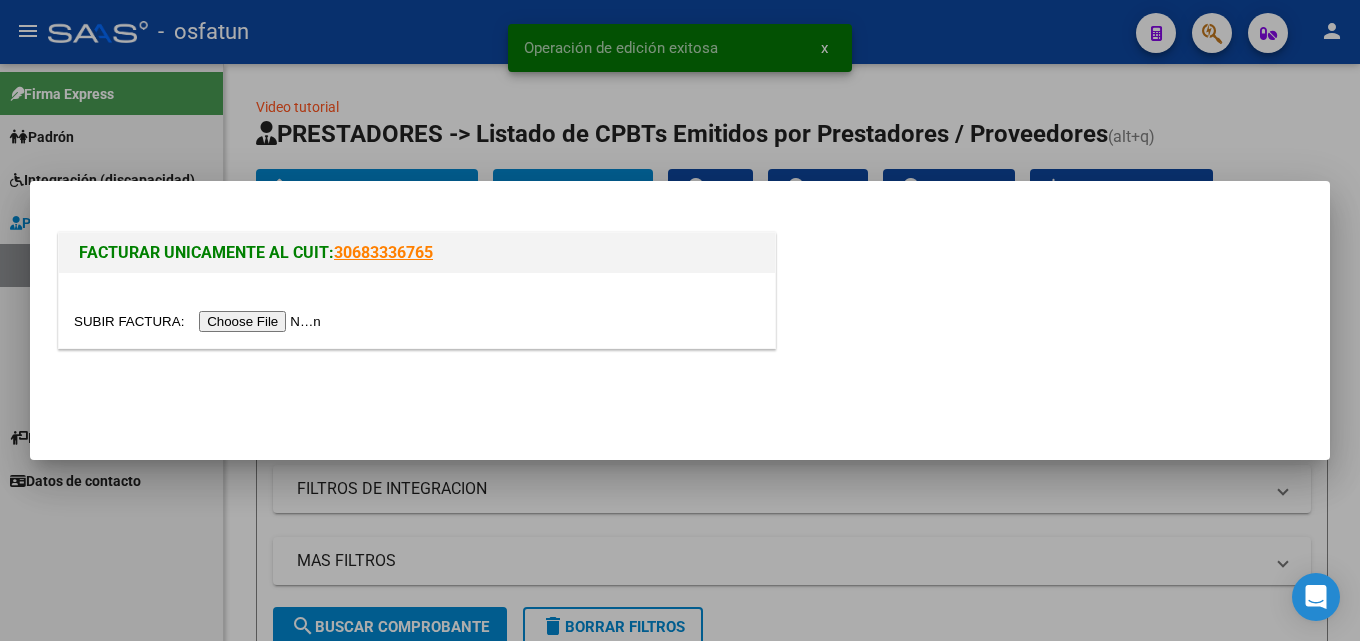 click at bounding box center [200, 321] 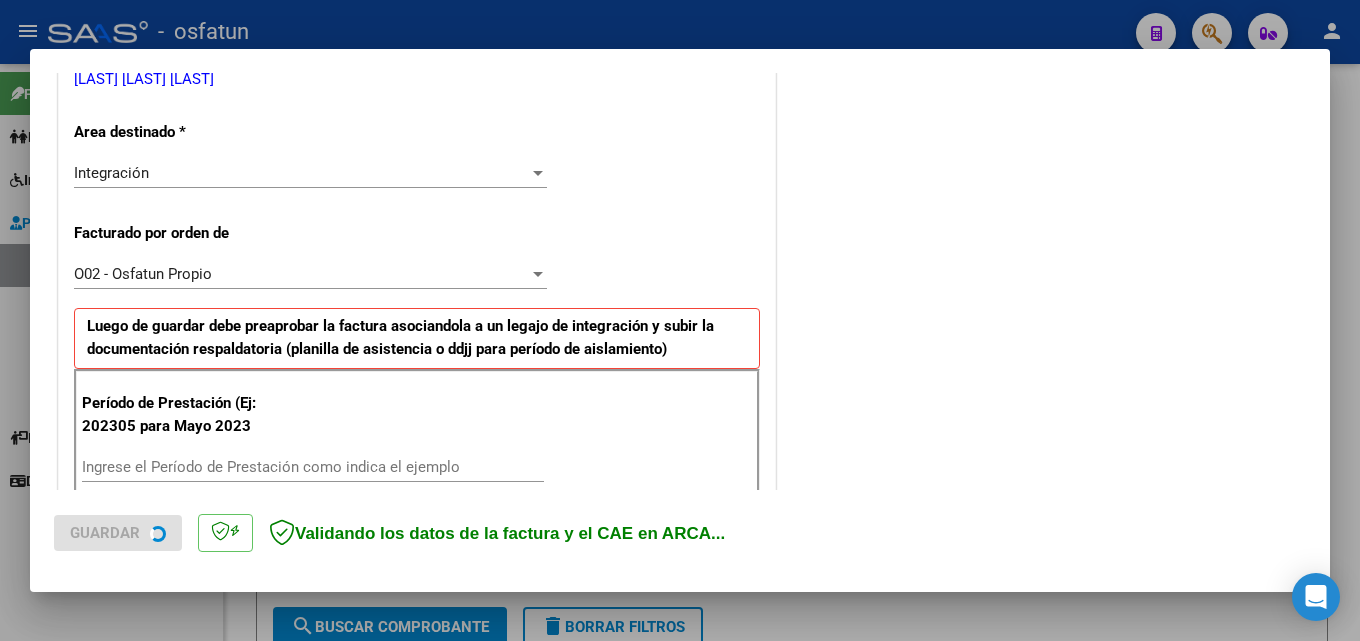 scroll, scrollTop: 500, scrollLeft: 0, axis: vertical 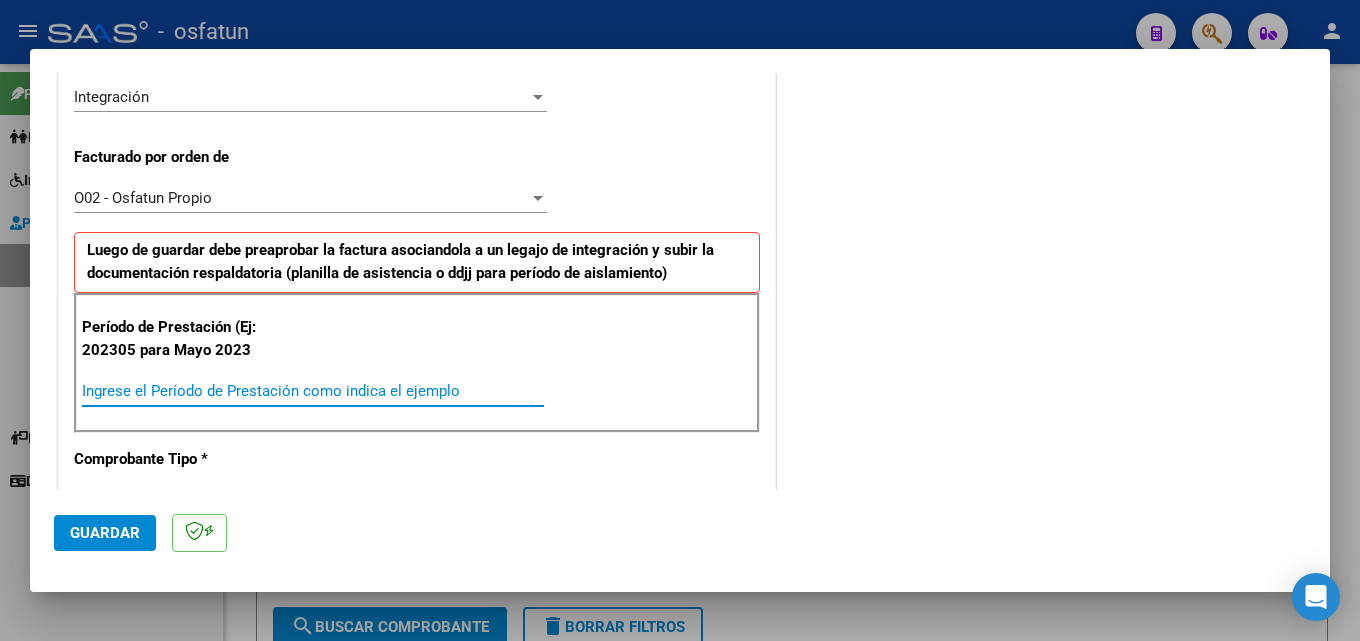 click on "Ingrese el Período de Prestación como indica el ejemplo" at bounding box center [313, 391] 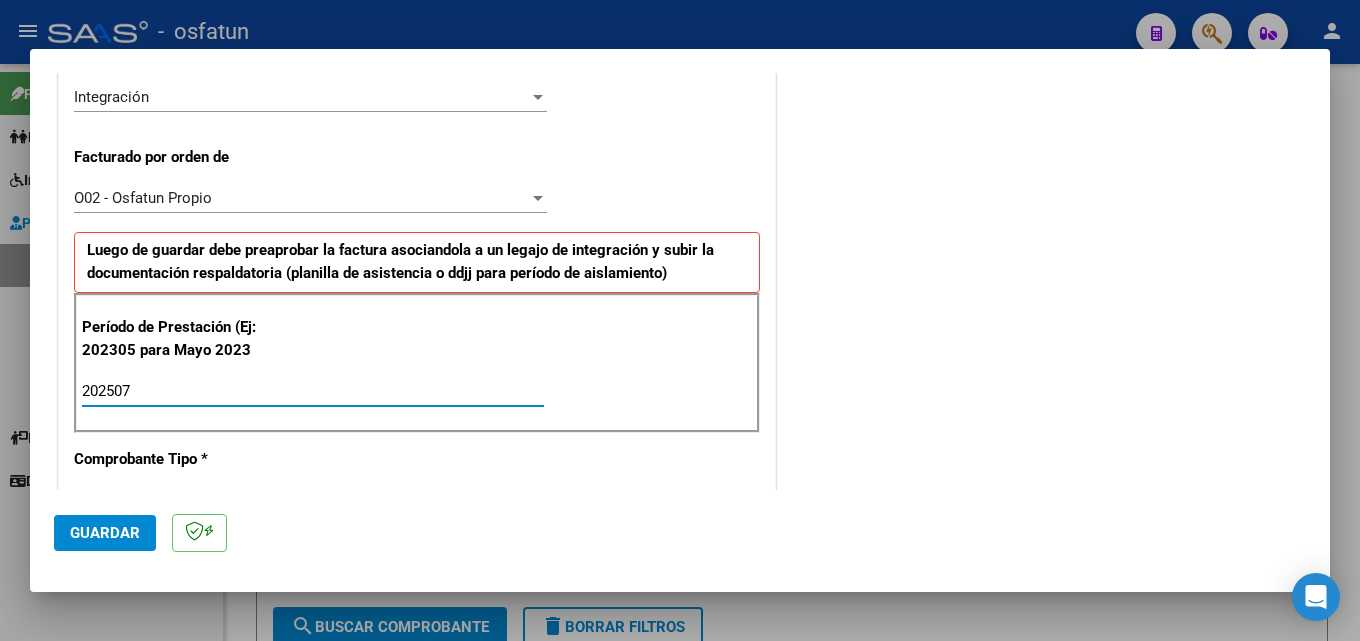 type on "202507" 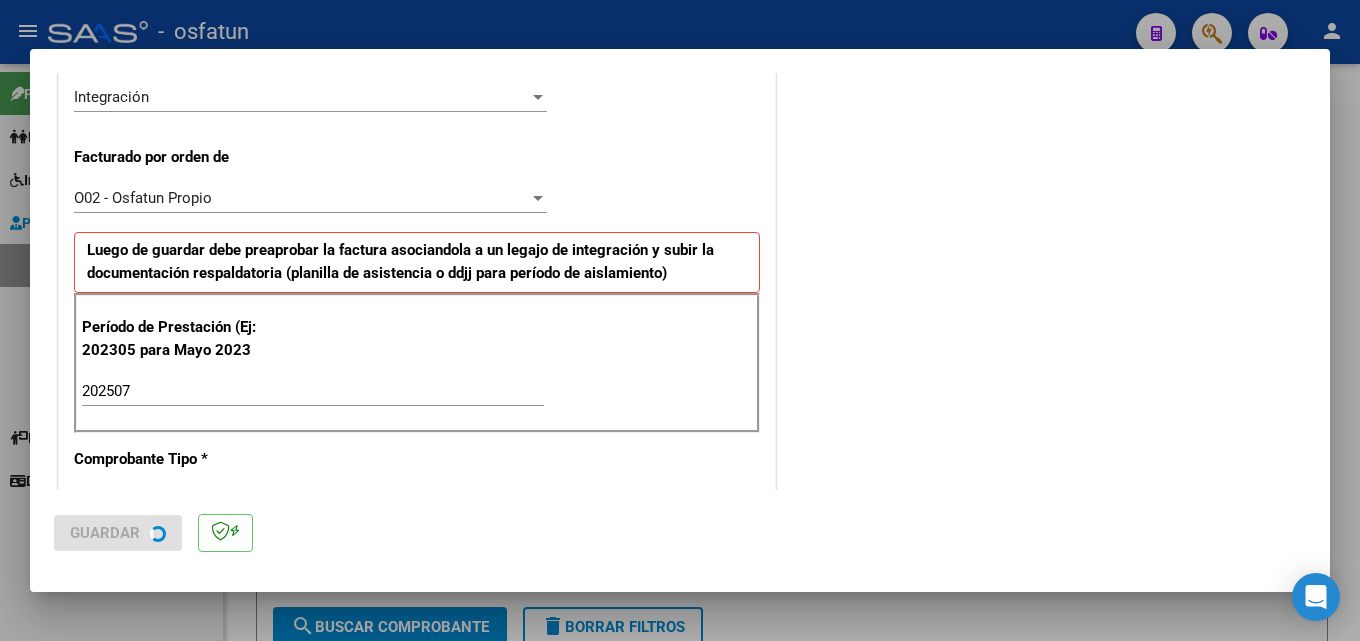 scroll, scrollTop: 0, scrollLeft: 0, axis: both 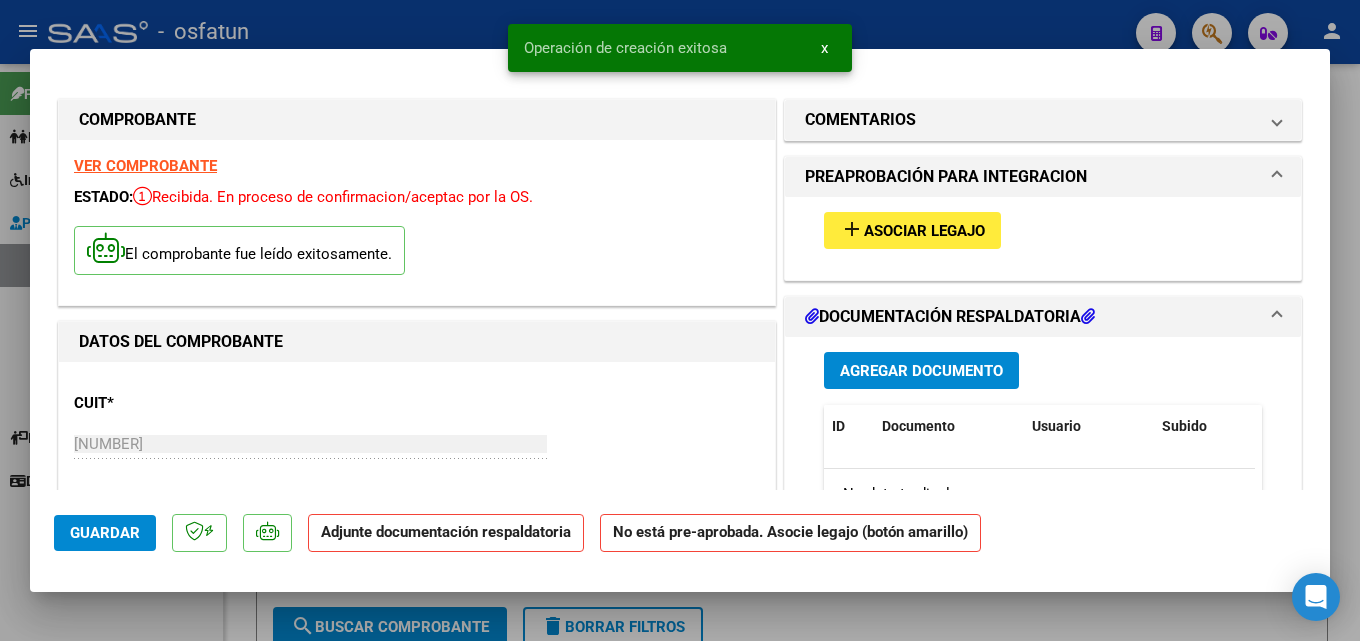 click on "Agregar Documento" at bounding box center [921, 371] 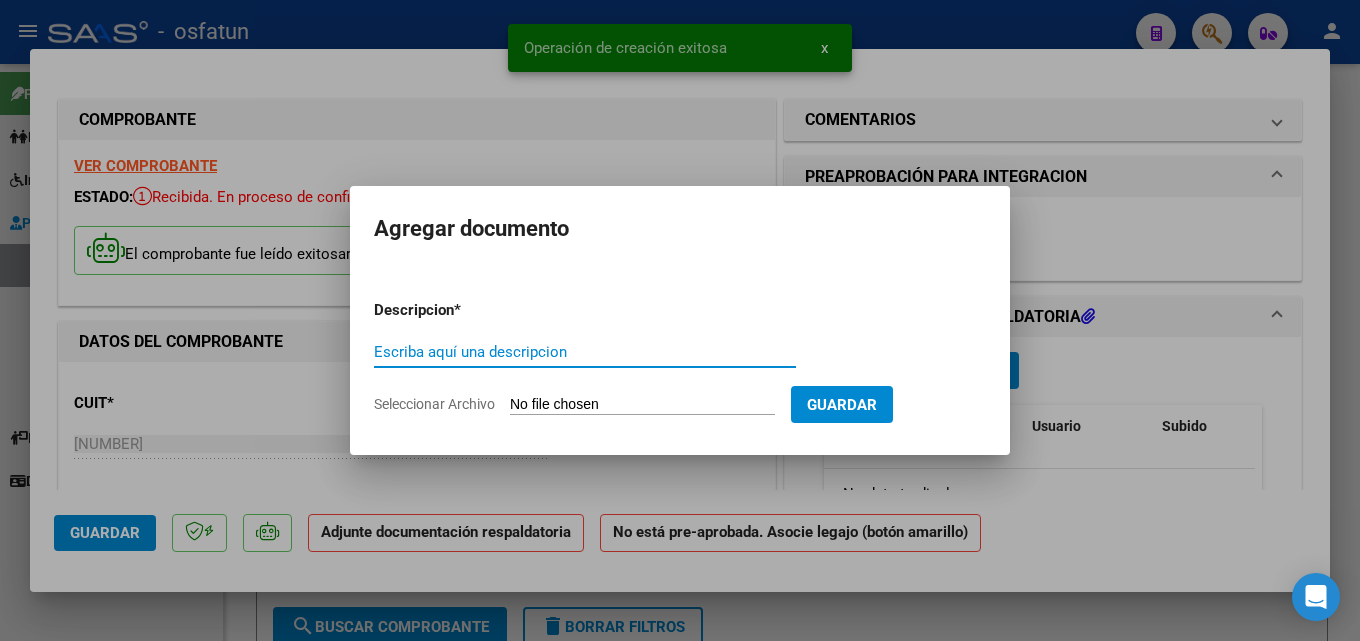 click on "Escriba aquí una descripcion" at bounding box center (585, 352) 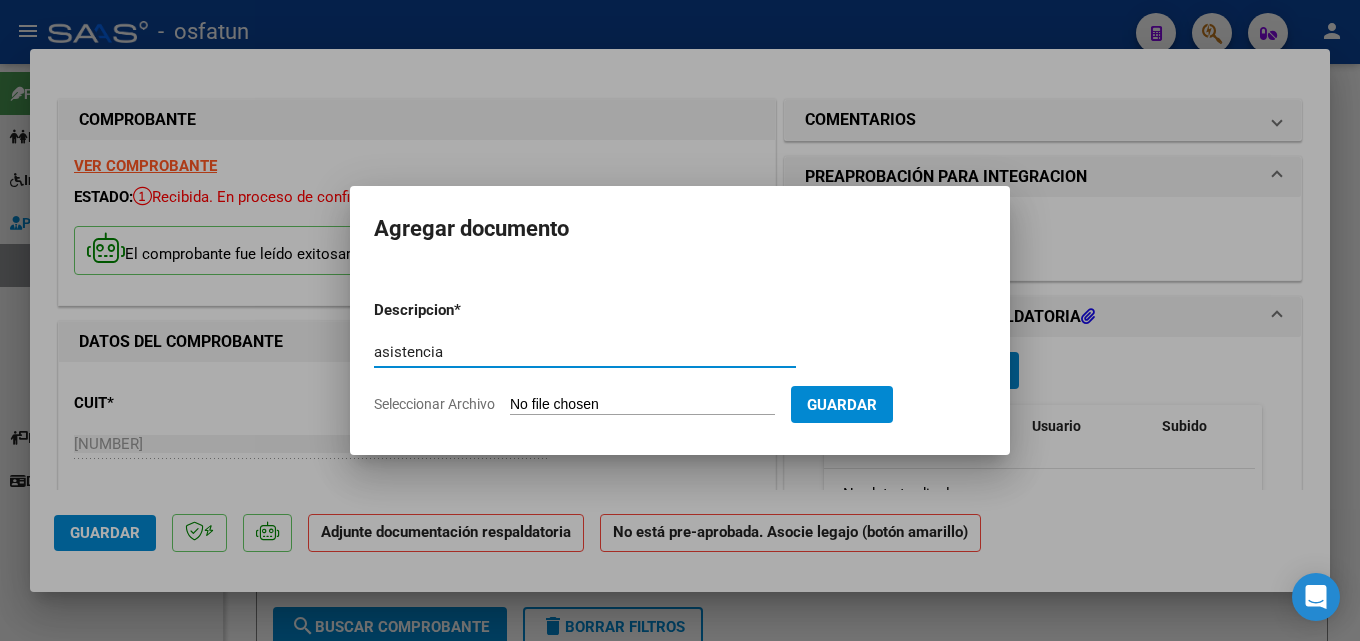 type on "asistencia" 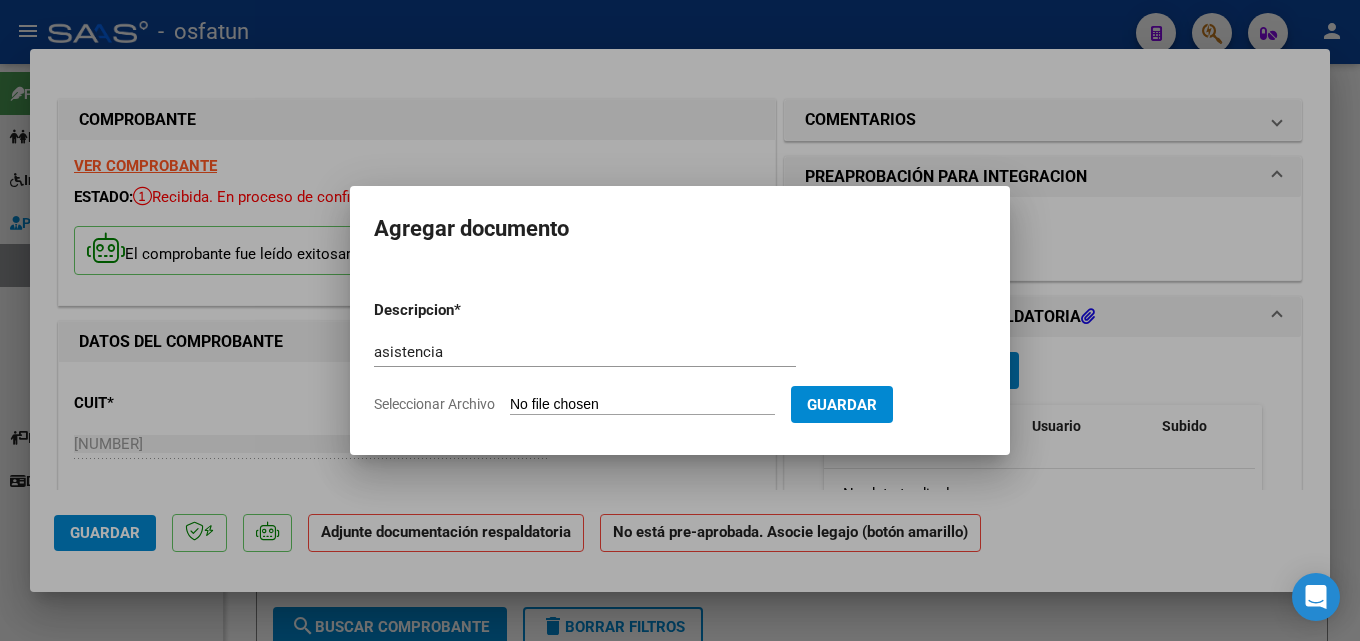 type on "C:\fakepath\Planilla de asistencia Integración. Julio 2025. [LAST] de las Toscas.pdf" 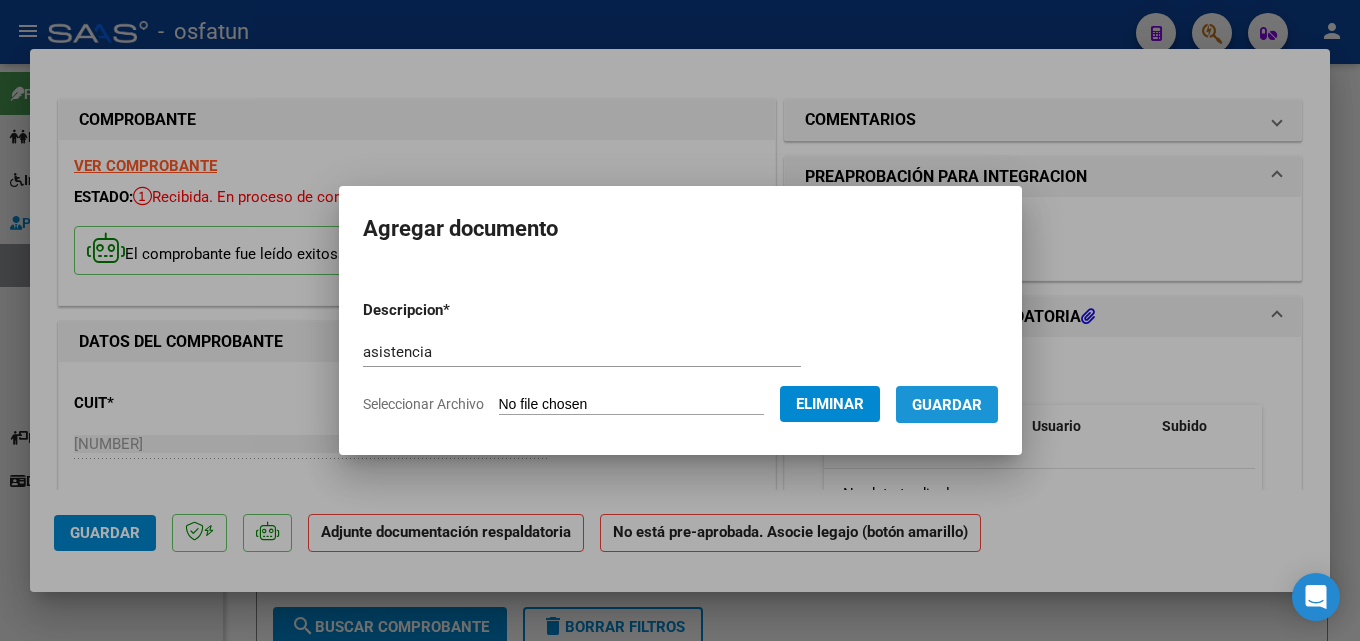 click on "Guardar" at bounding box center (947, 405) 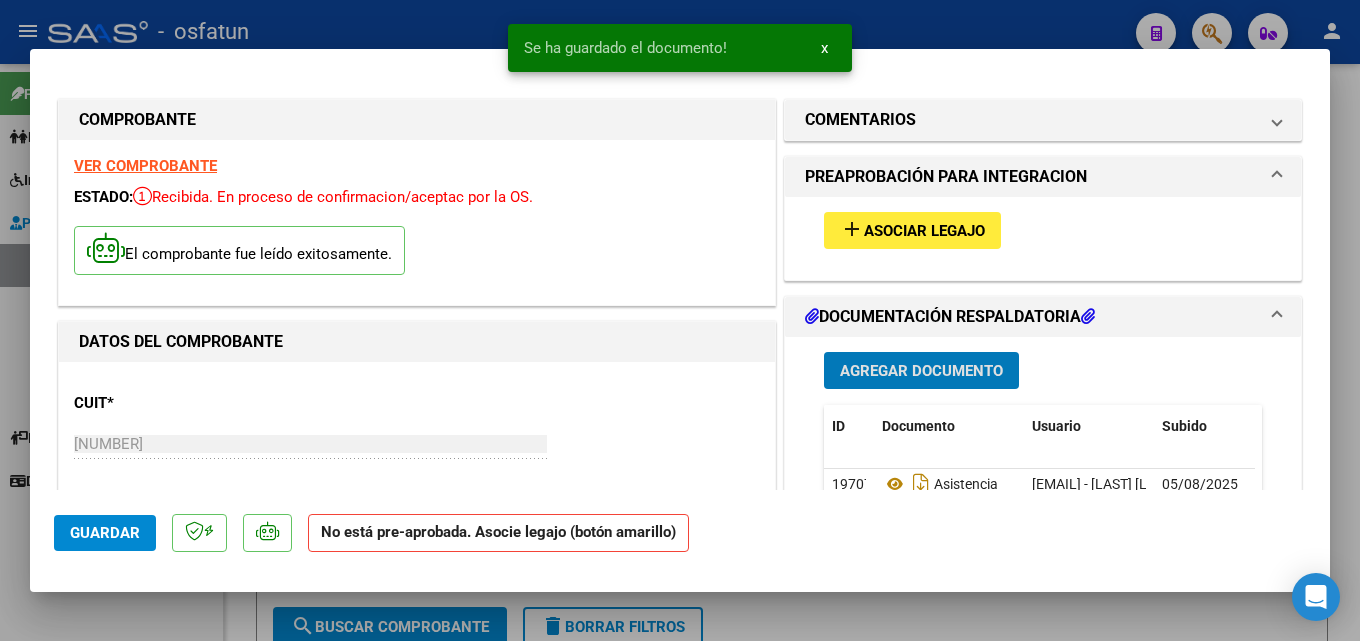 click on "add Asociar Legajo" at bounding box center (912, 230) 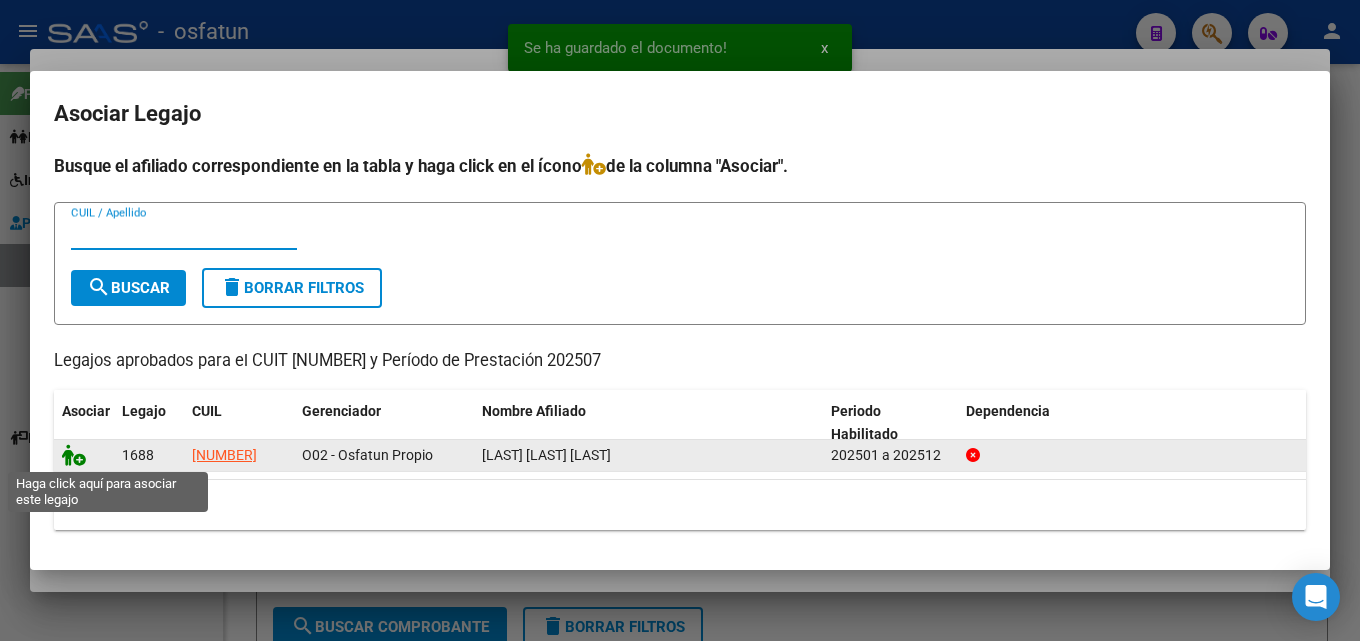 click 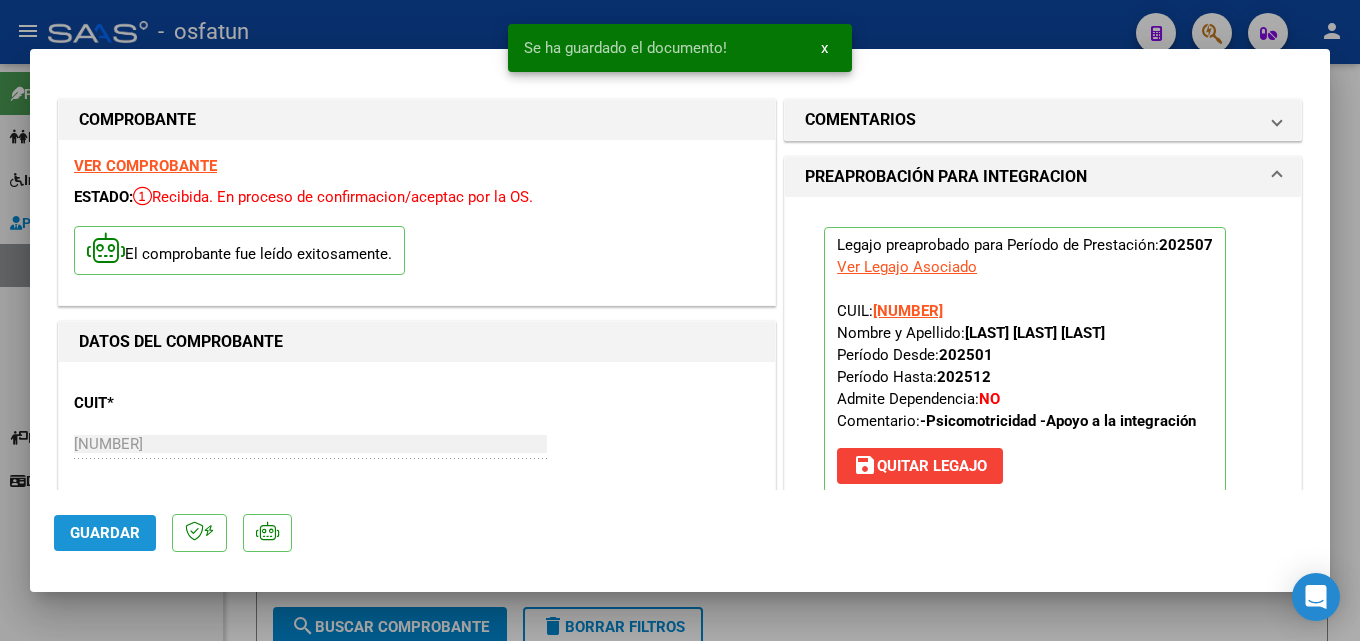 click on "Guardar" 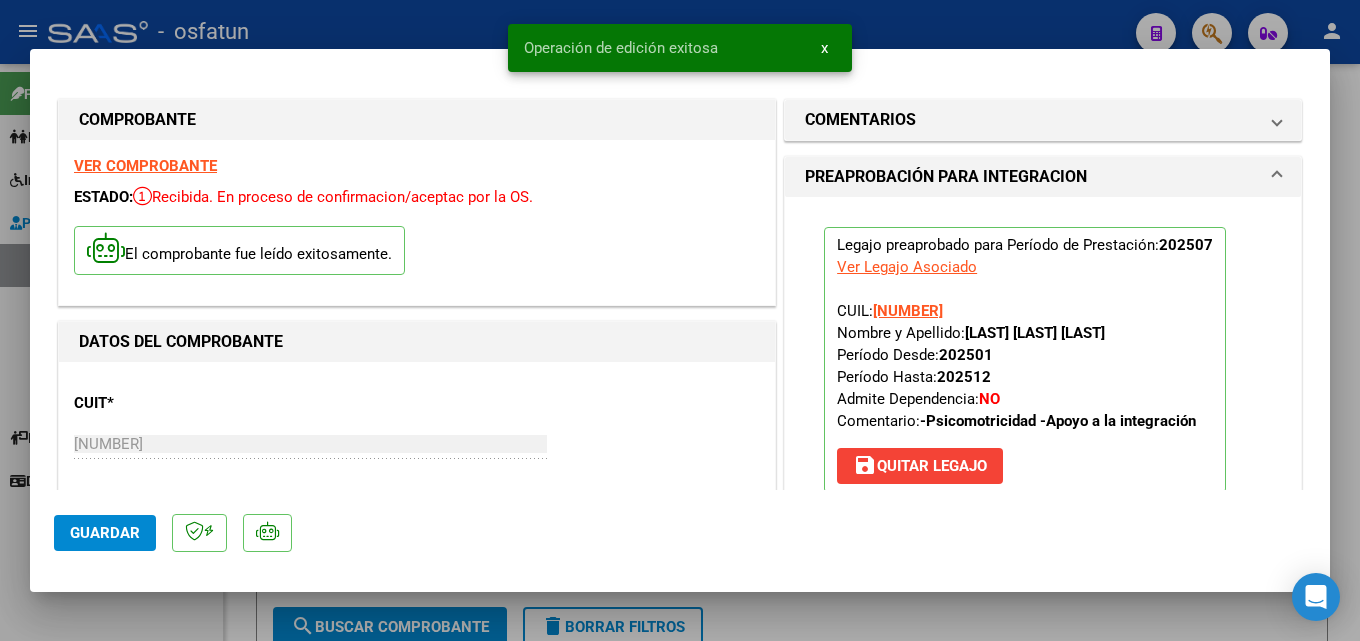 click at bounding box center (680, 320) 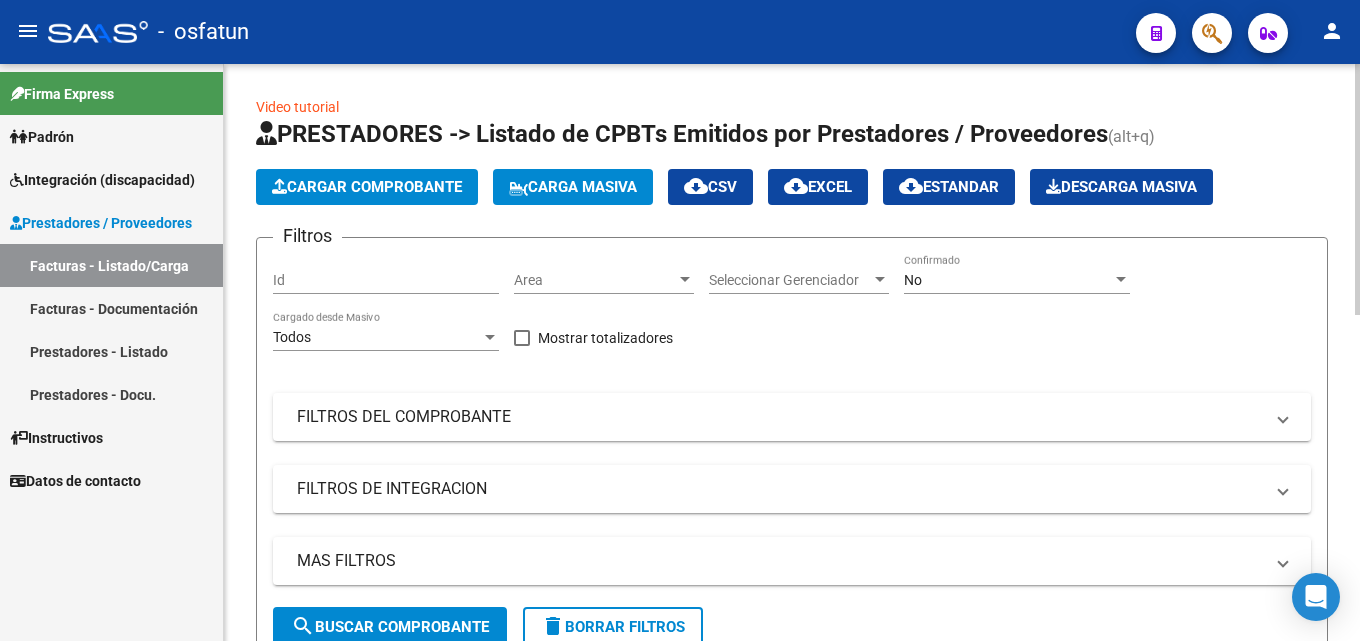 click on "Cargar Comprobante" 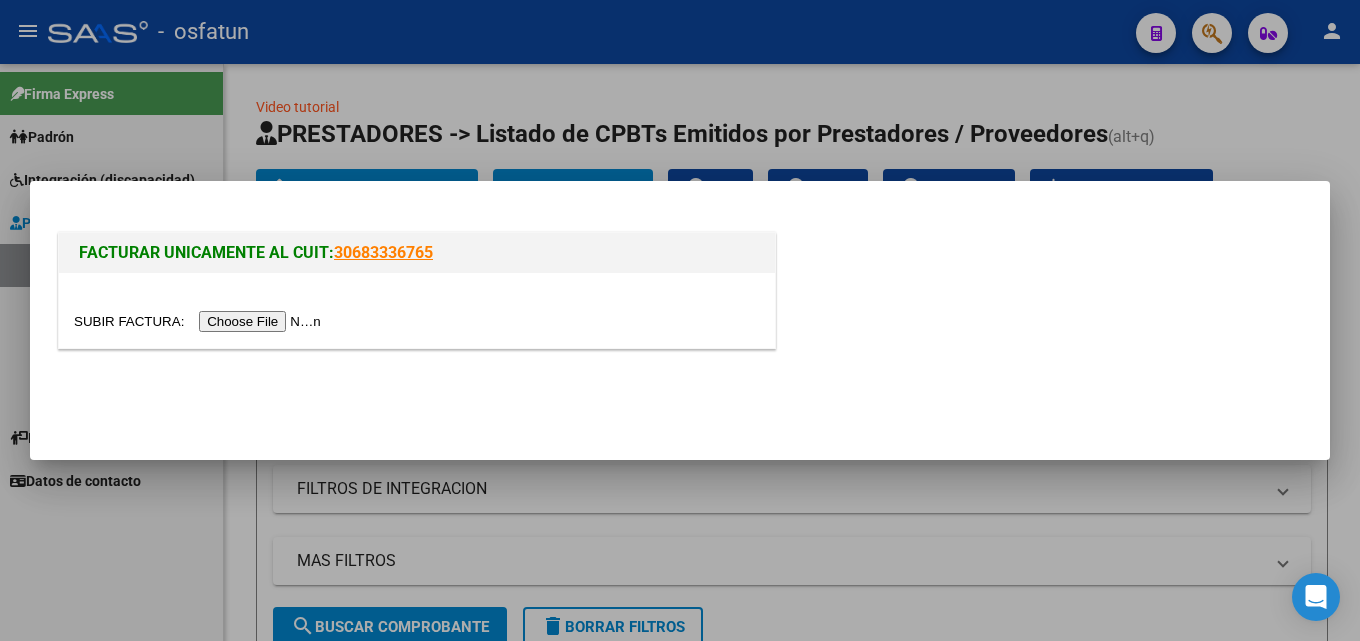 click at bounding box center (200, 321) 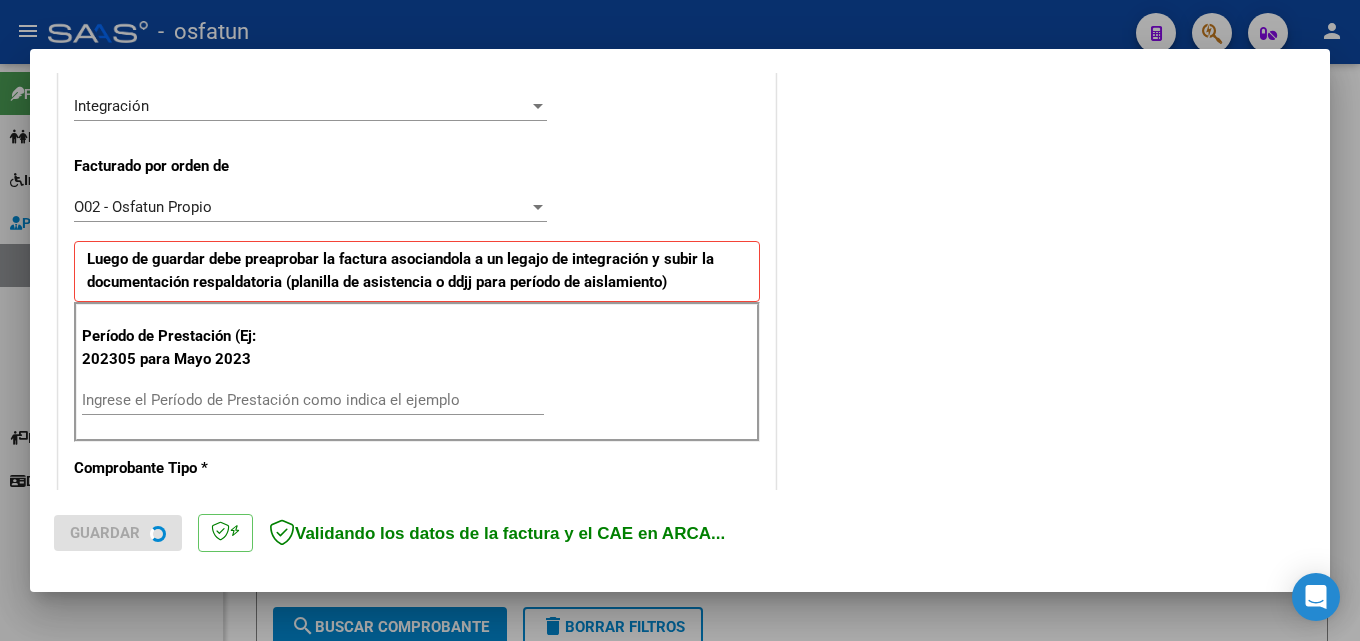 scroll, scrollTop: 600, scrollLeft: 0, axis: vertical 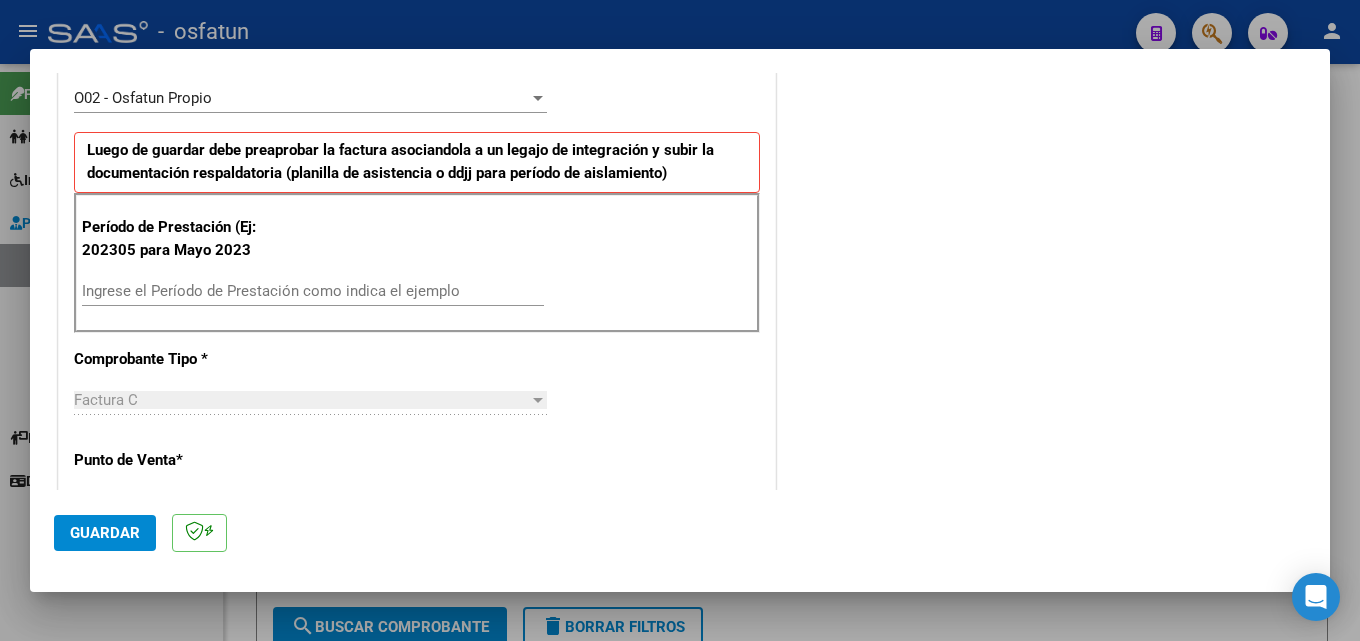 click on "Ingrese el Período de Prestación como indica el ejemplo" at bounding box center [313, 291] 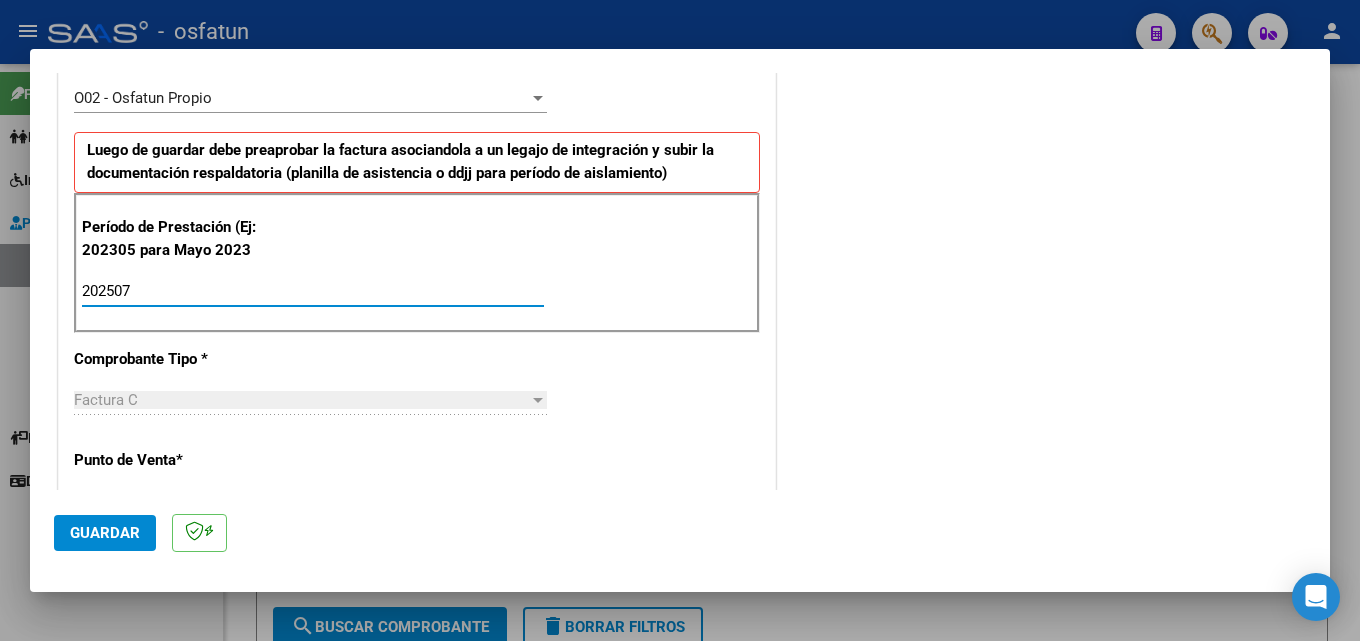 type on "202507" 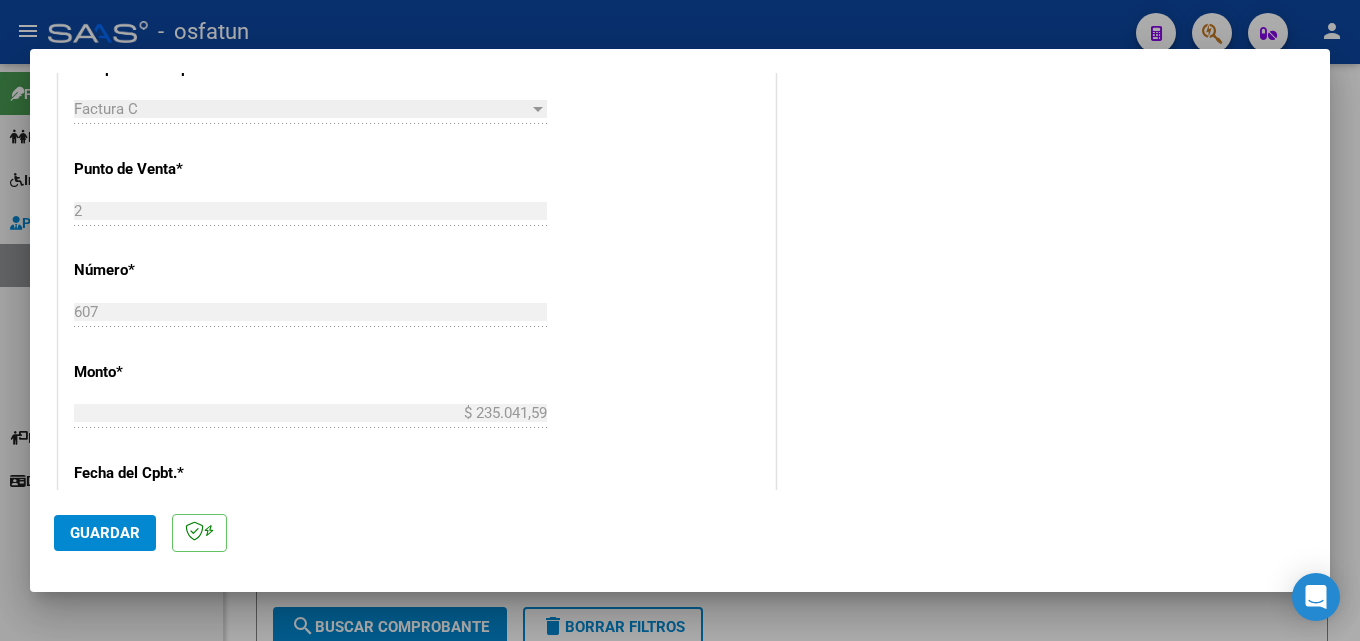 scroll, scrollTop: 900, scrollLeft: 0, axis: vertical 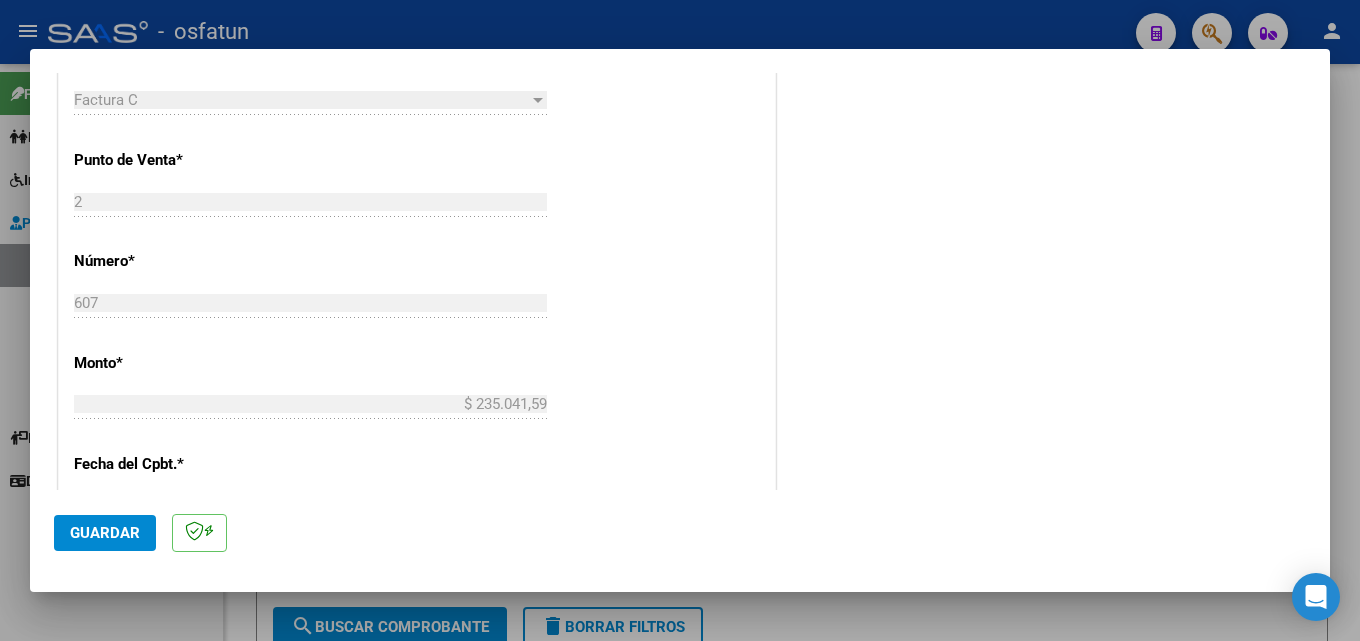 click on "Guardar" 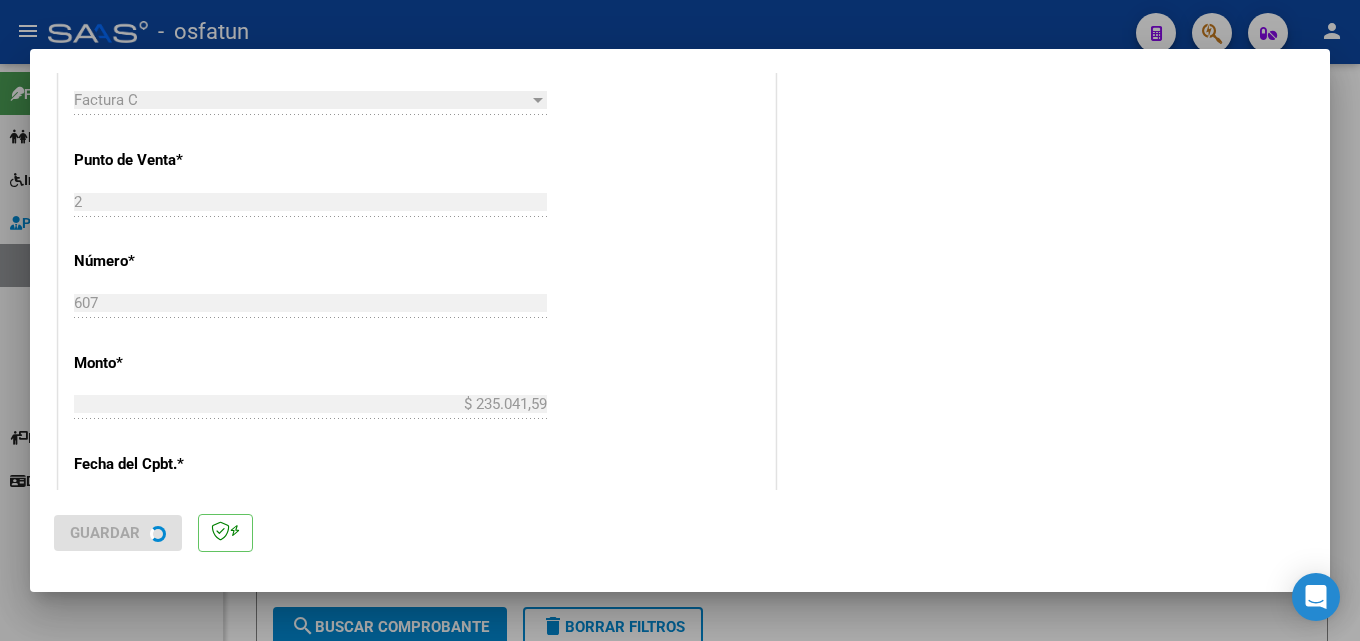 scroll, scrollTop: 0, scrollLeft: 0, axis: both 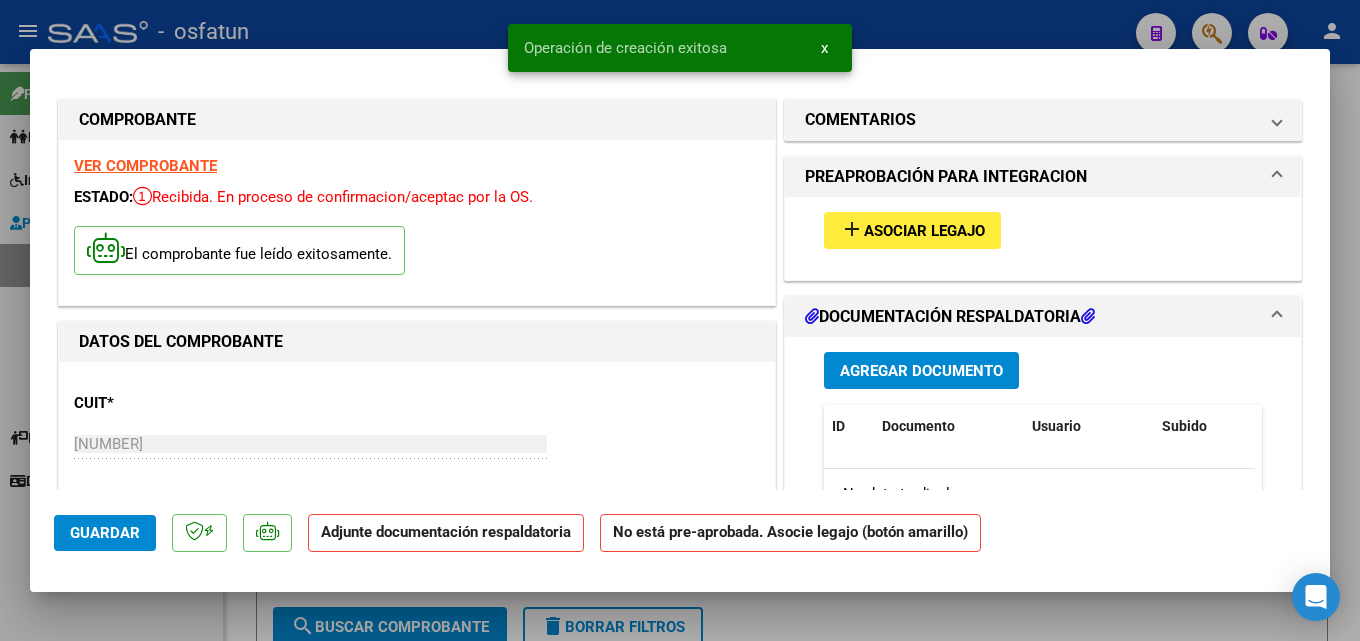 click on "Agregar Documento" at bounding box center (921, 371) 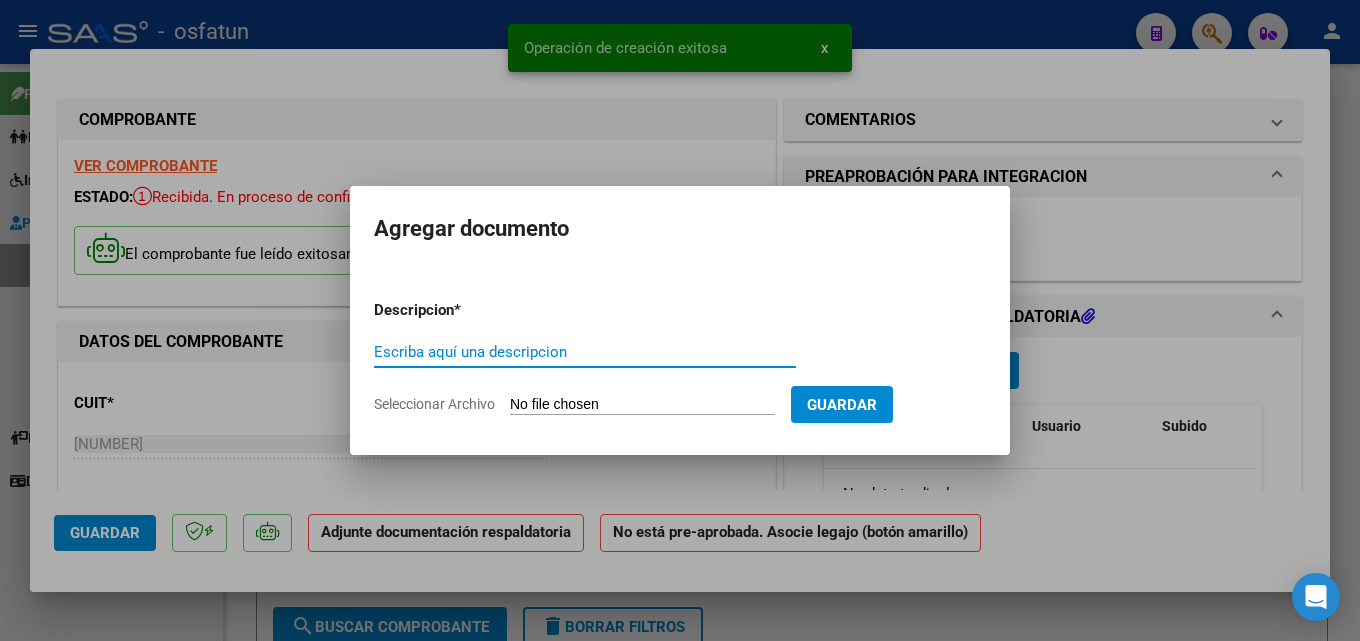 click on "Descripcion  *   Escriba aquí una descripcion  Seleccionar Archivo Guardar" at bounding box center [680, 357] 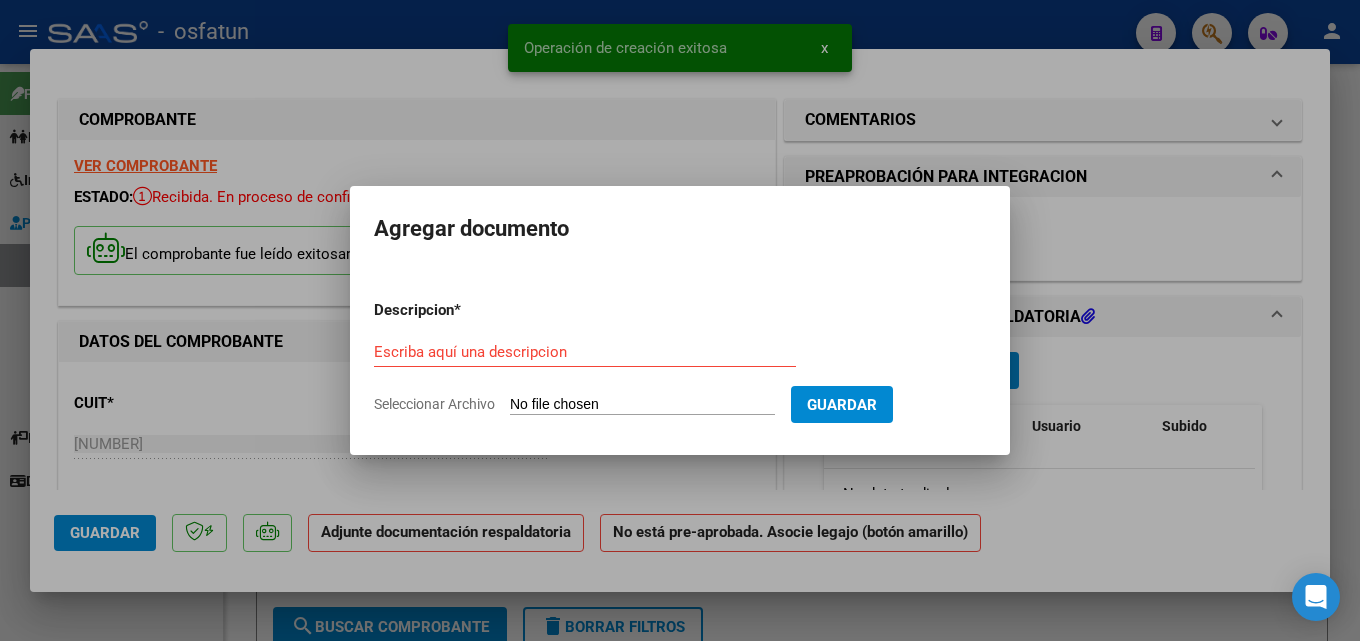 click on "Escriba aquí una descripcion" at bounding box center (585, 352) 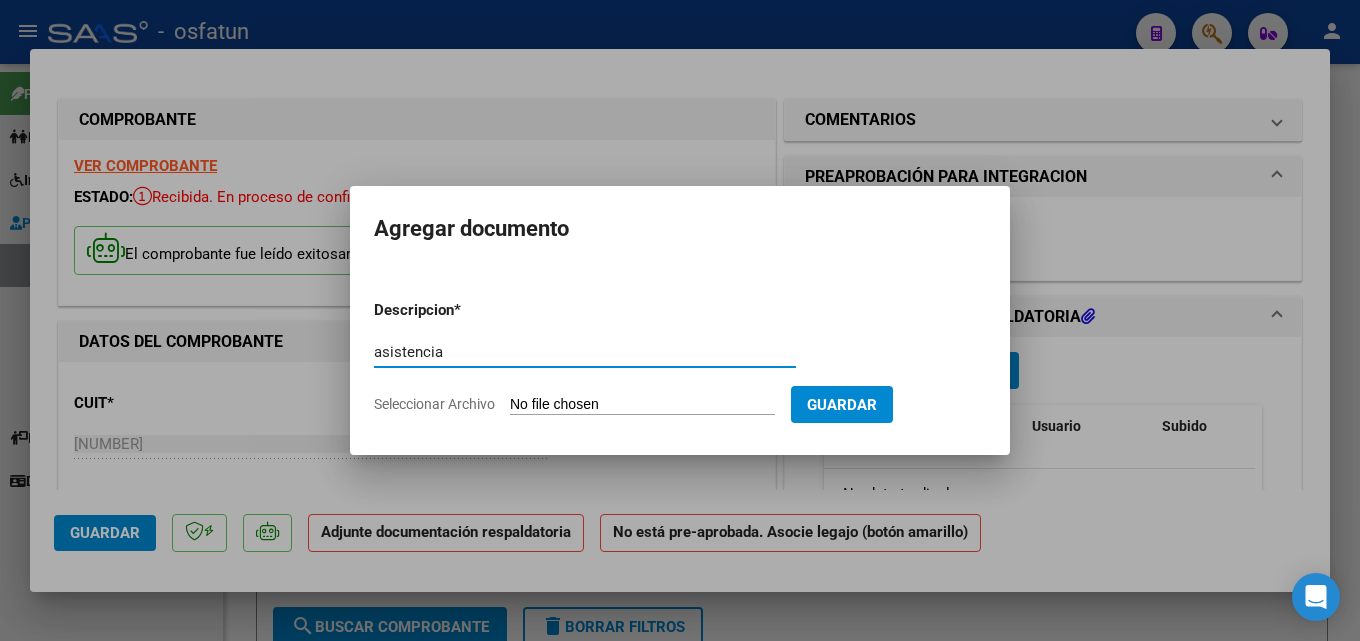 type on "asistencia" 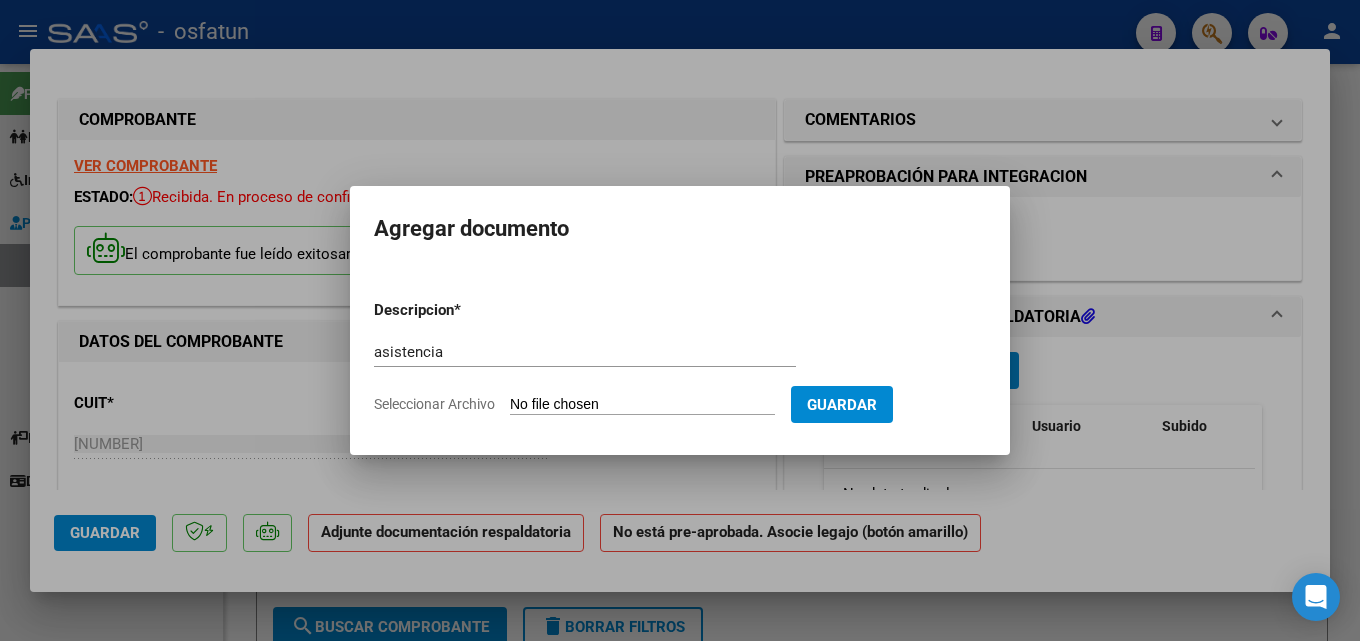 type on "C:\fakepath\PLANILLA DE ASISTENCIA [LAST] de las Toscas_julio 2025_.pdf" 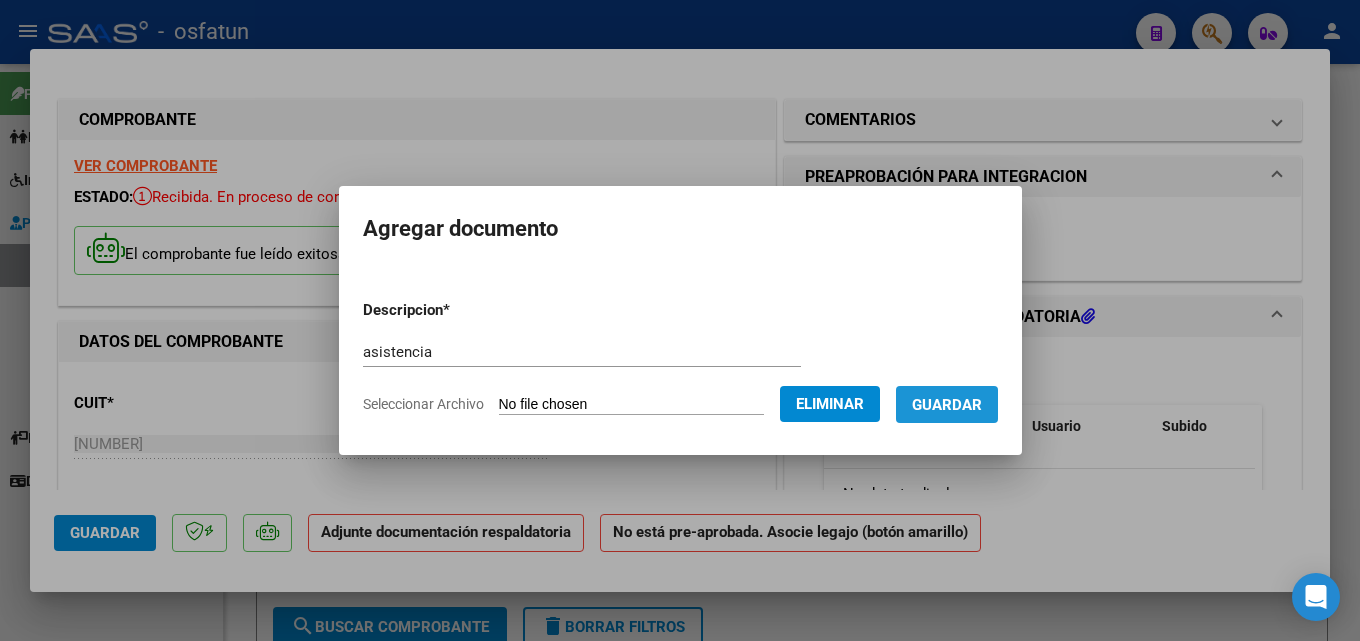click on "Guardar" at bounding box center [947, 405] 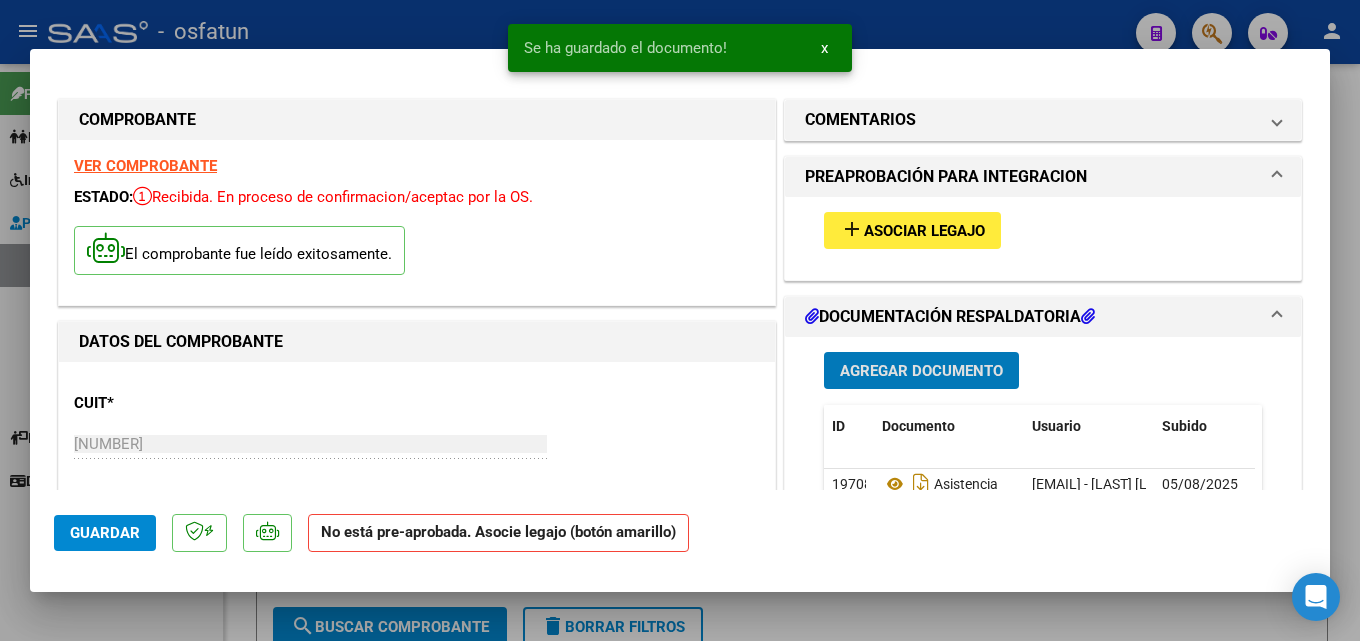 click on "Asociar Legajo" at bounding box center (924, 231) 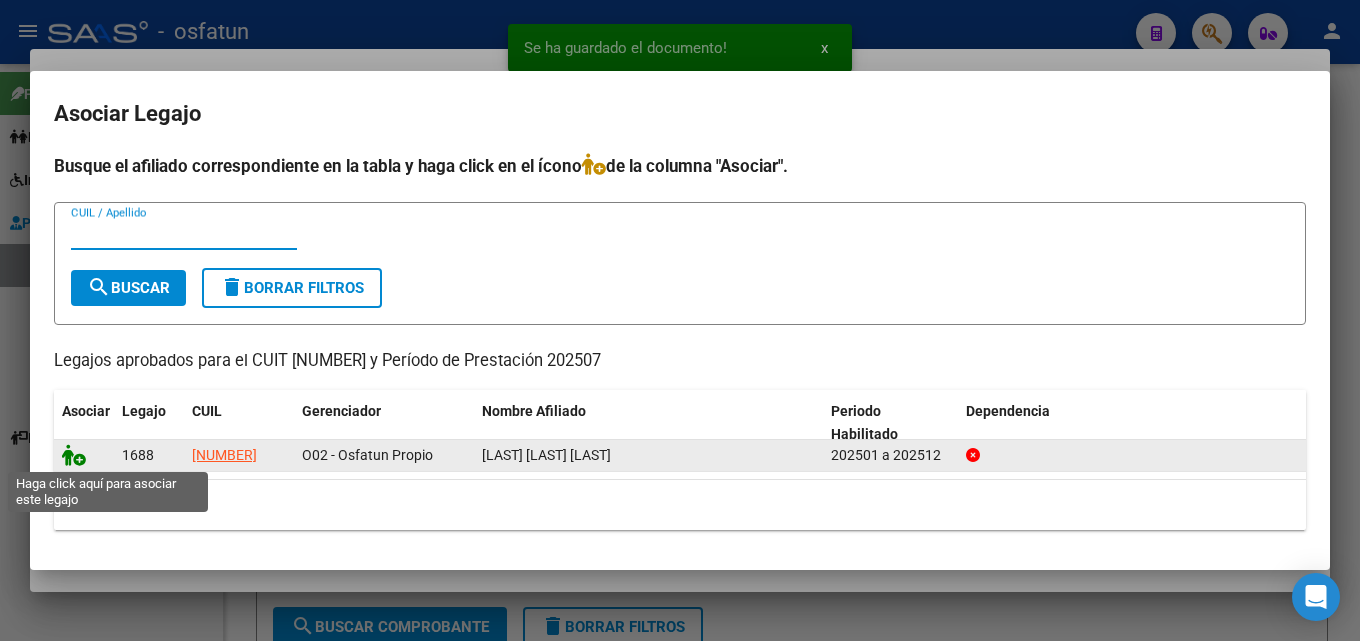 click 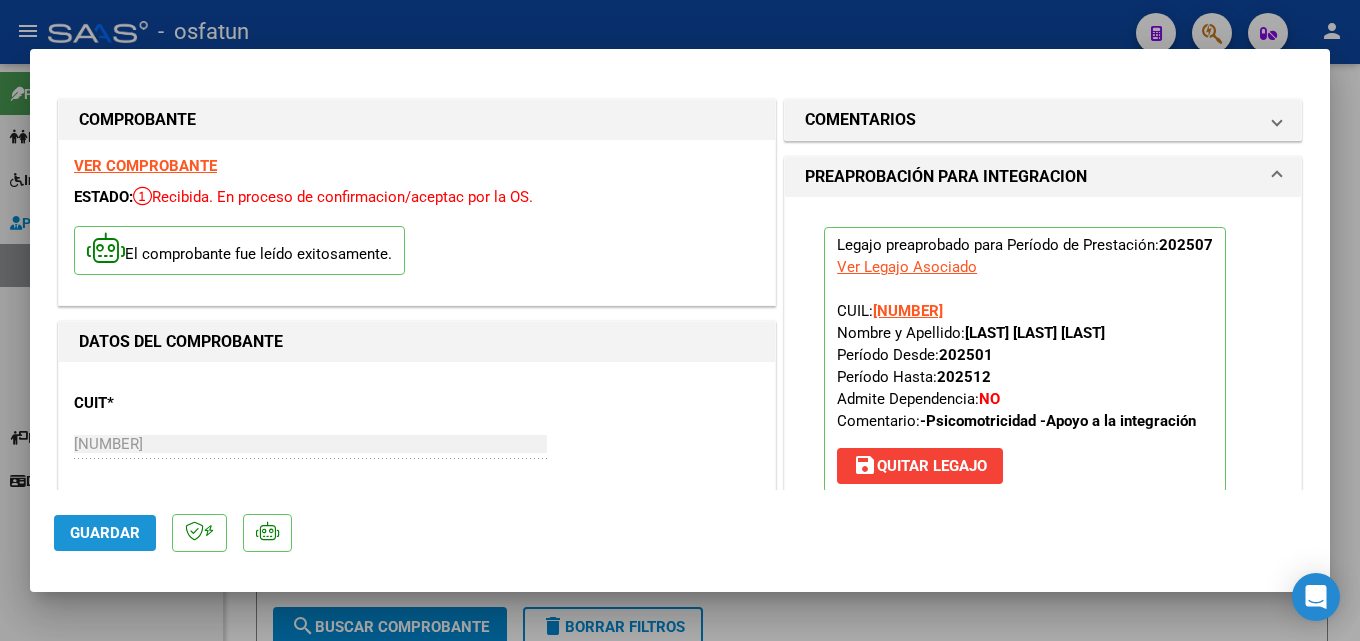 click on "Guardar" 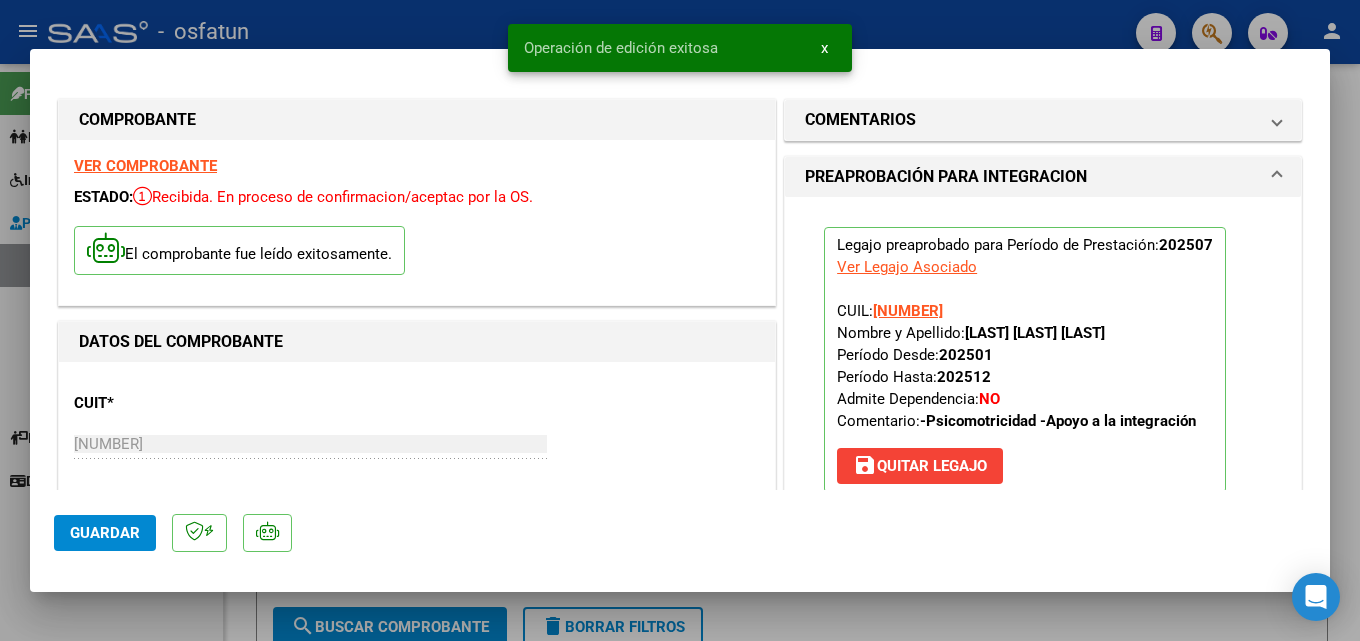 click at bounding box center (680, 320) 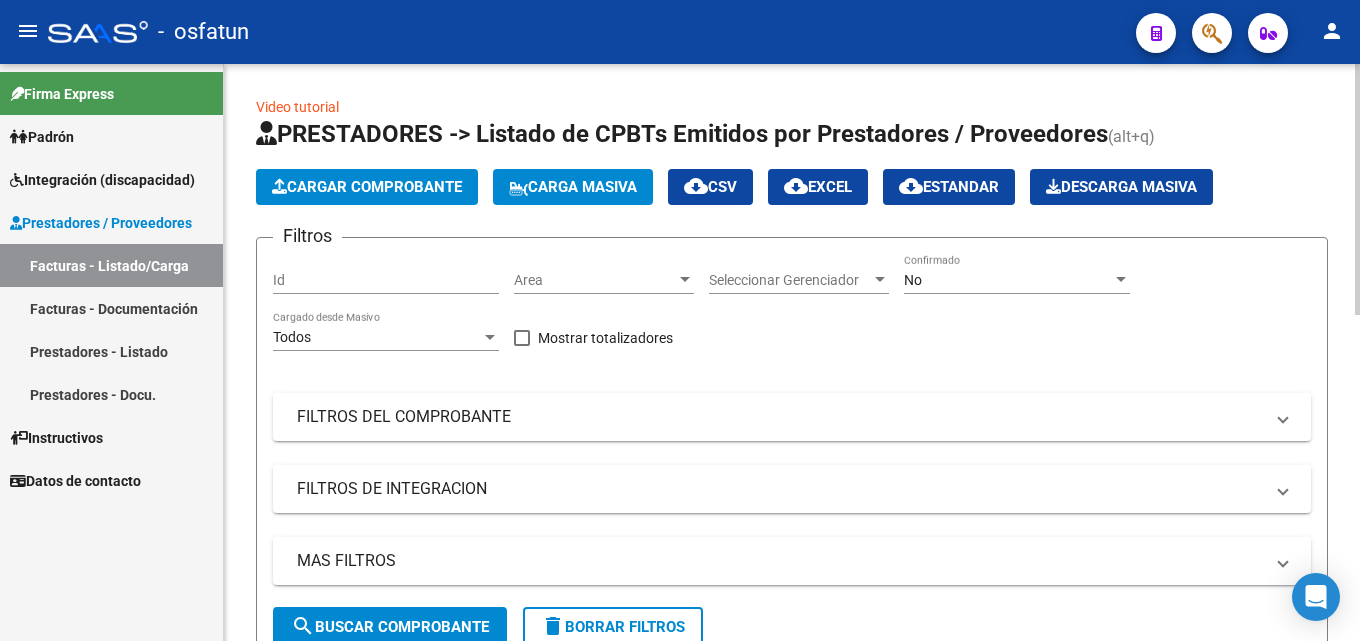 click on "Cargar Comprobante" 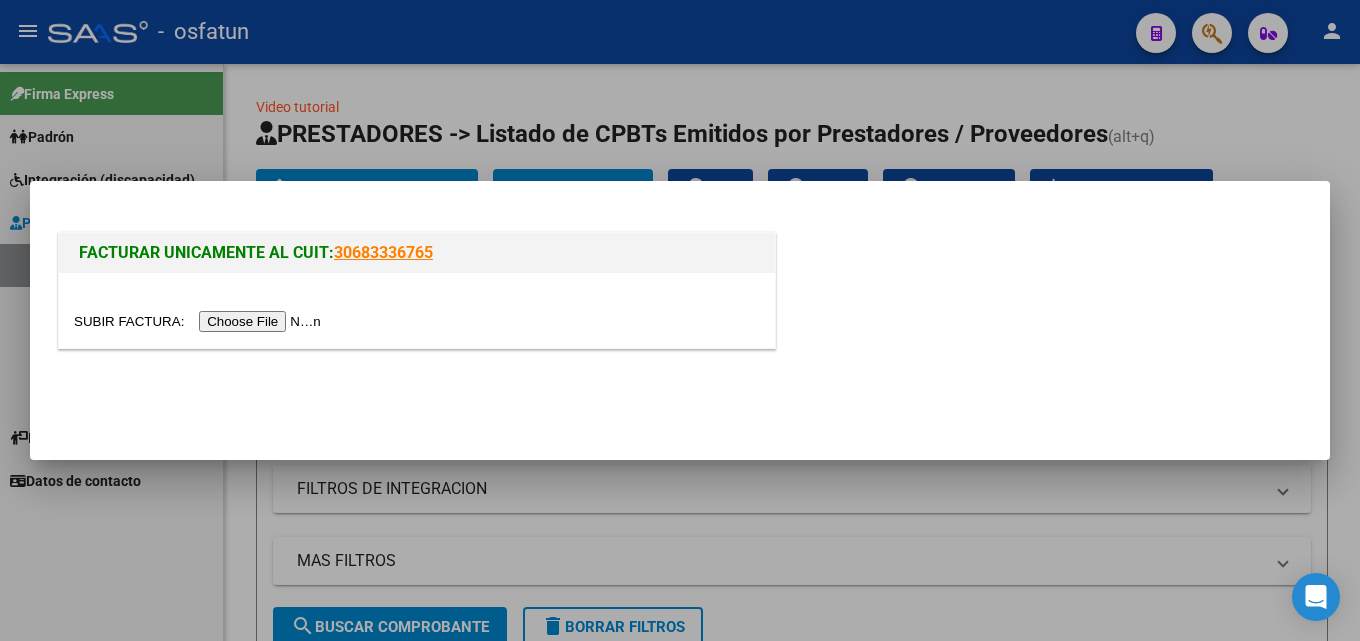 click at bounding box center [200, 321] 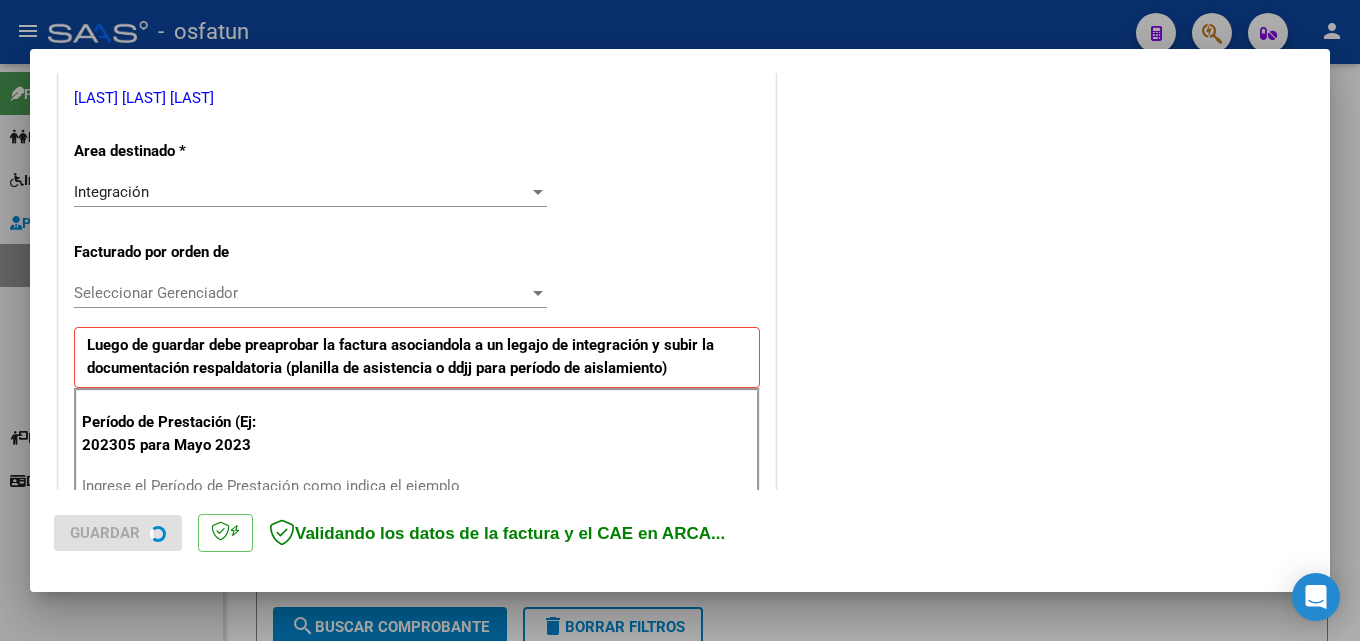 scroll, scrollTop: 500, scrollLeft: 0, axis: vertical 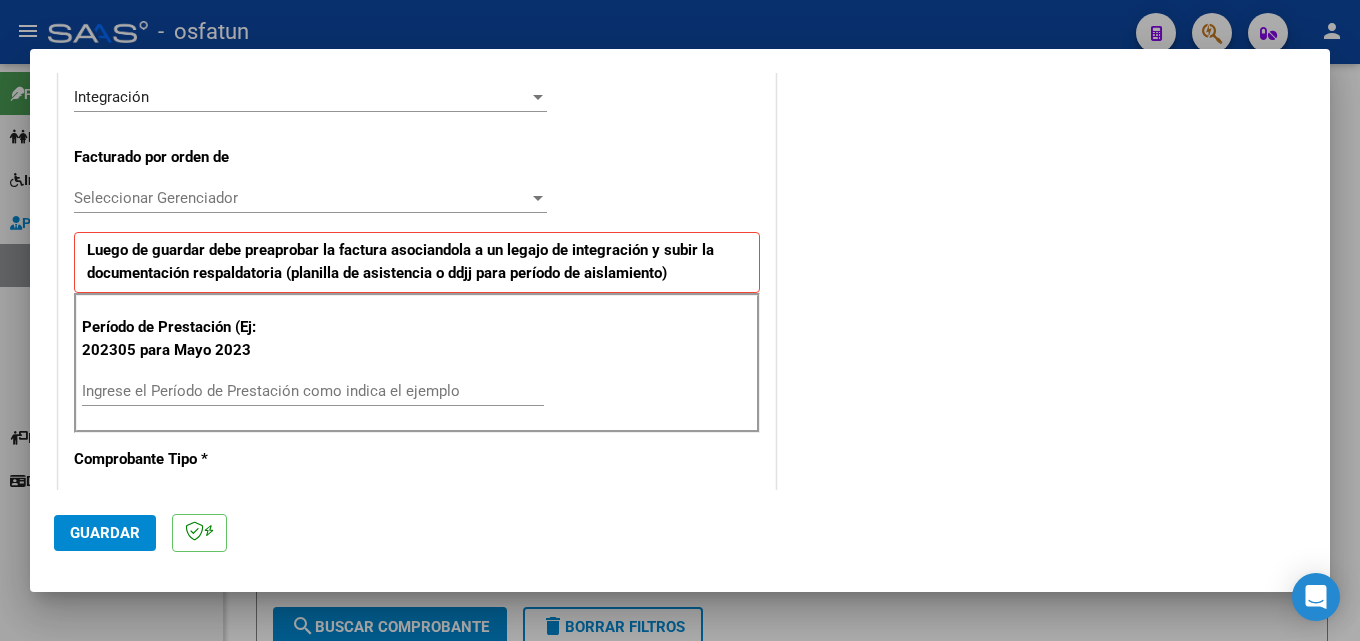 click on "Ingrese el Período de Prestación como indica el ejemplo" at bounding box center [313, 391] 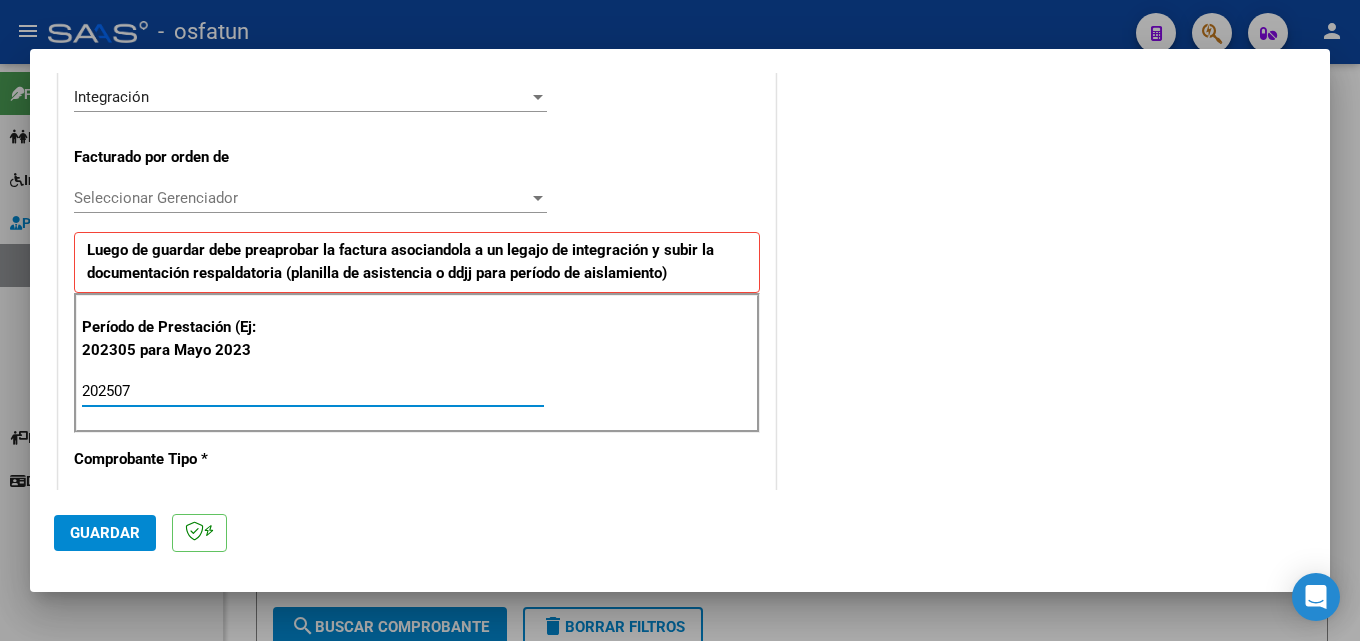 type on "202507" 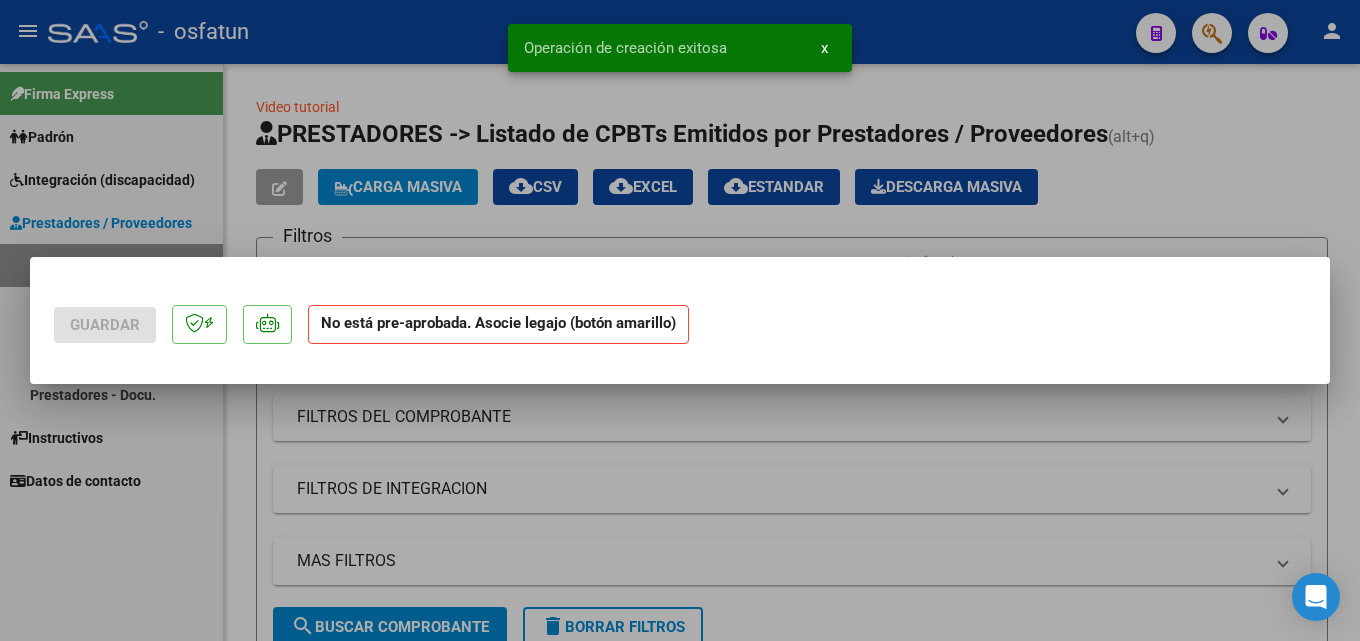 scroll, scrollTop: 0, scrollLeft: 0, axis: both 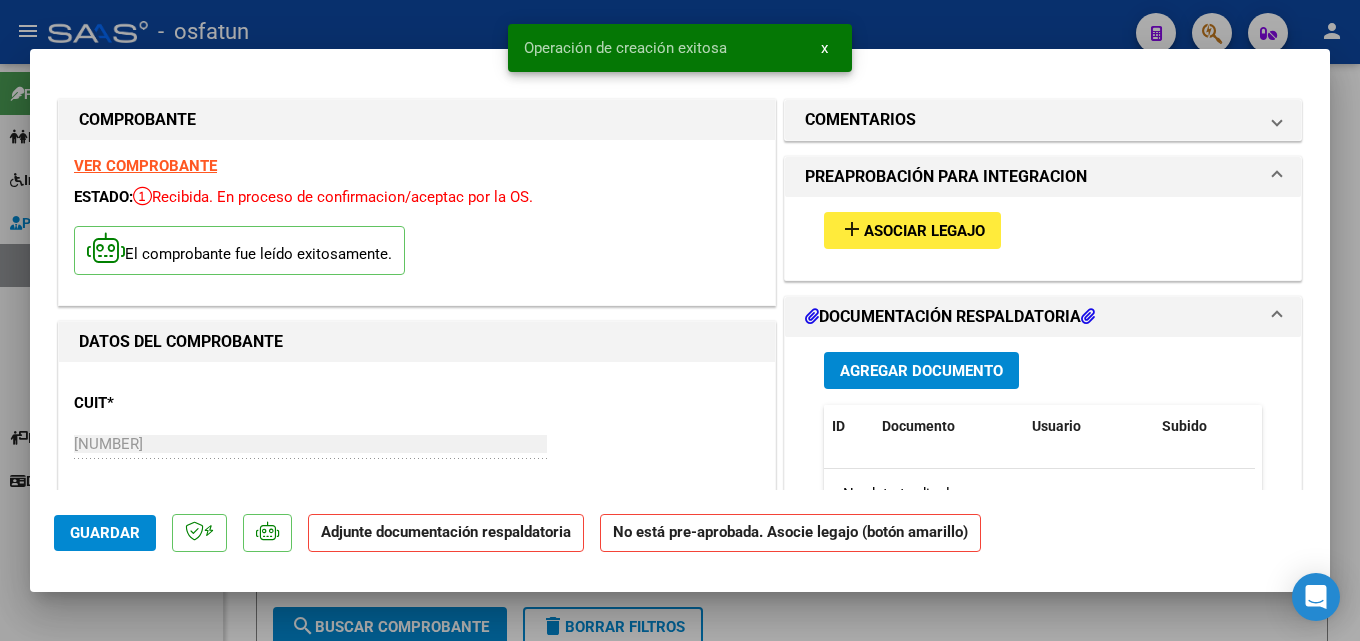 click on "Agregar Documento" at bounding box center [921, 371] 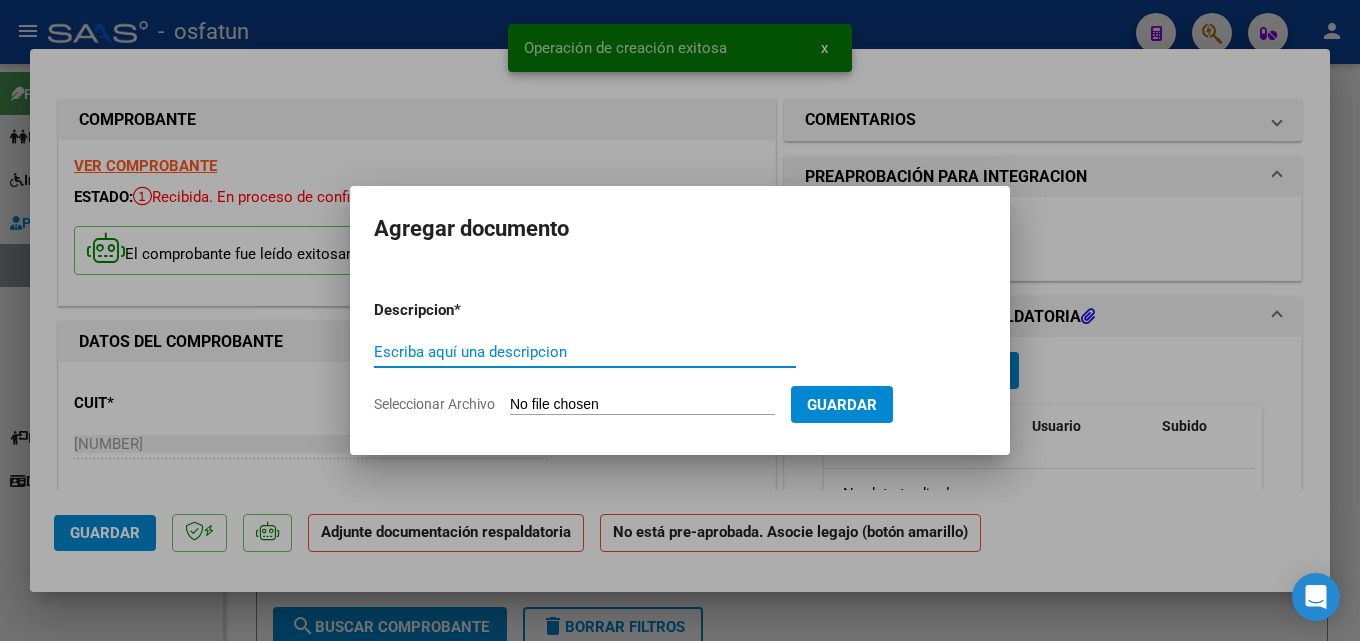 click on "Escriba aquí una descripcion" at bounding box center [585, 352] 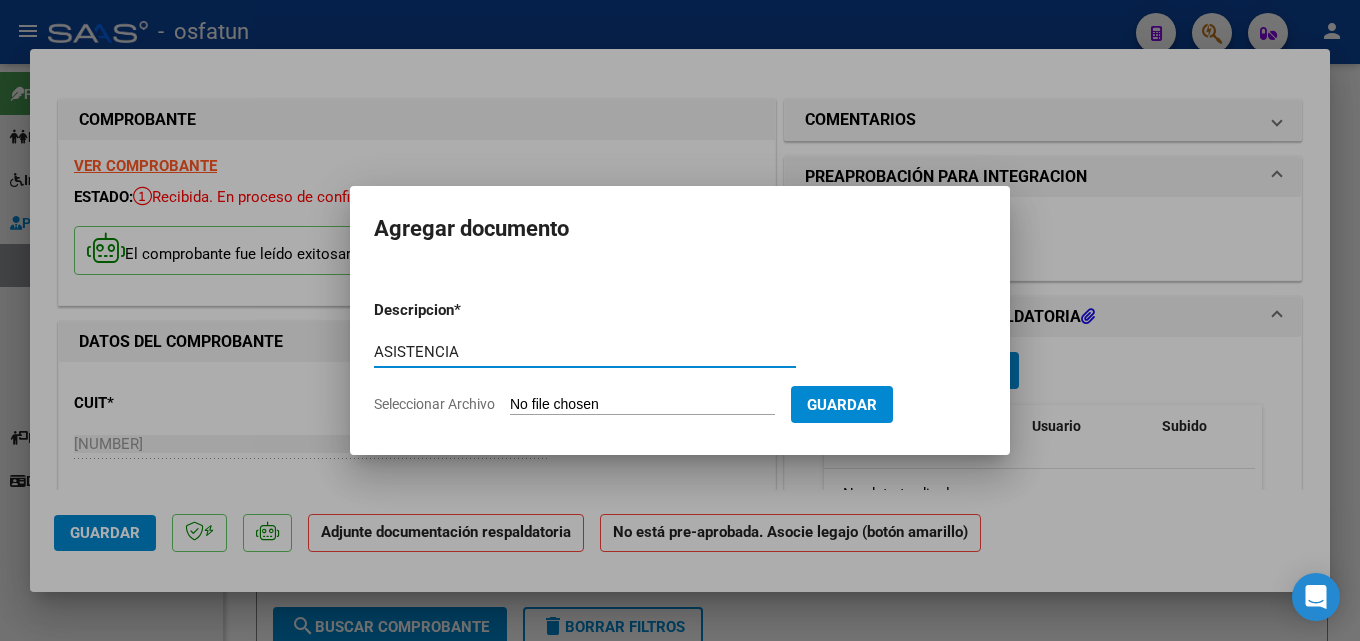 type on "ASISTENCIA" 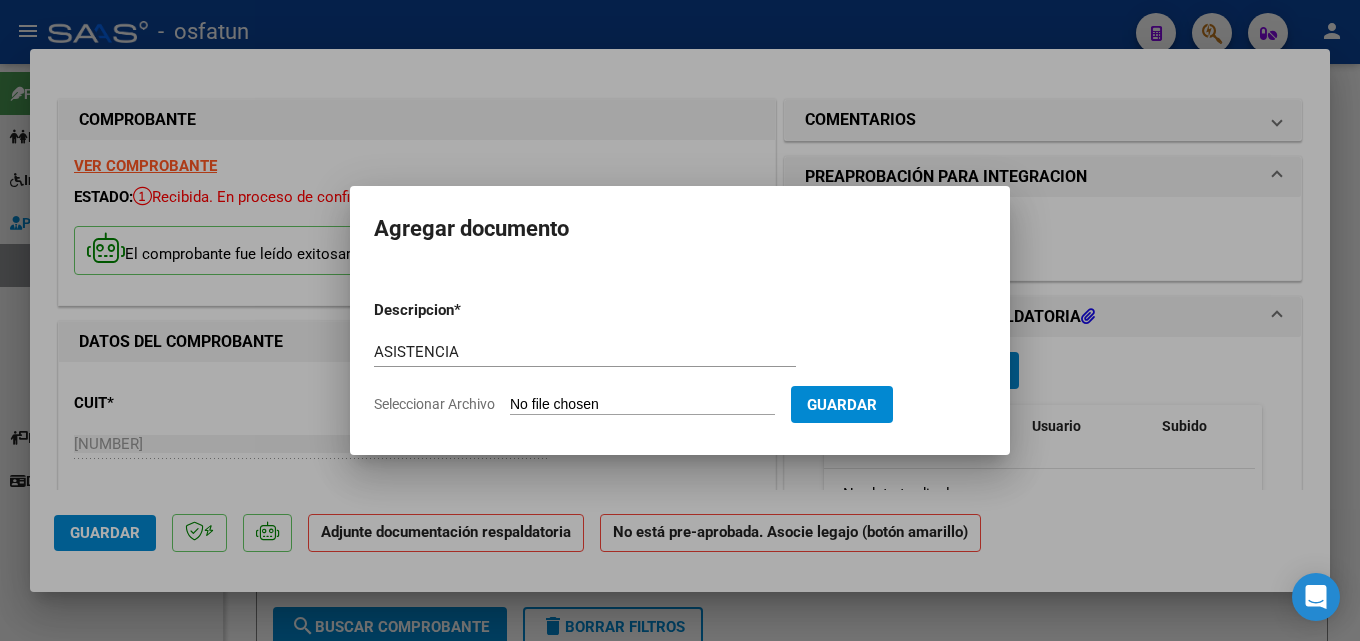 type on "C:\fakepath\Escurra asistencia Julio 2025.pdf" 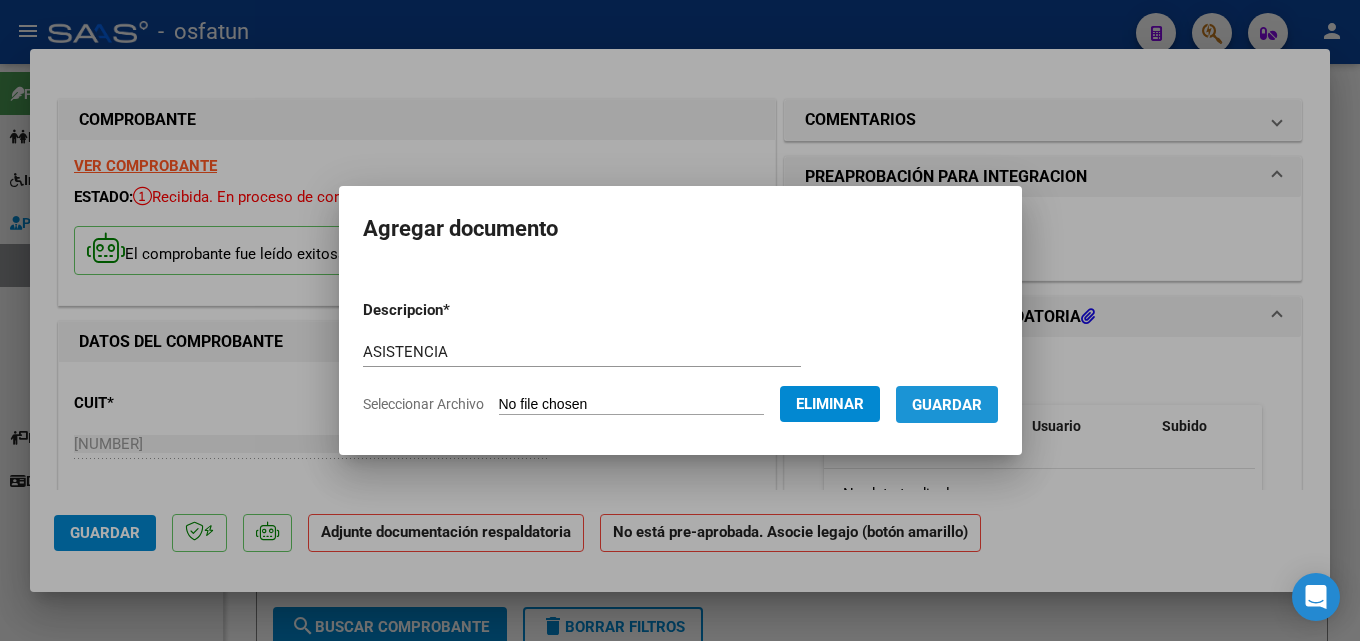 click on "Guardar" at bounding box center (947, 405) 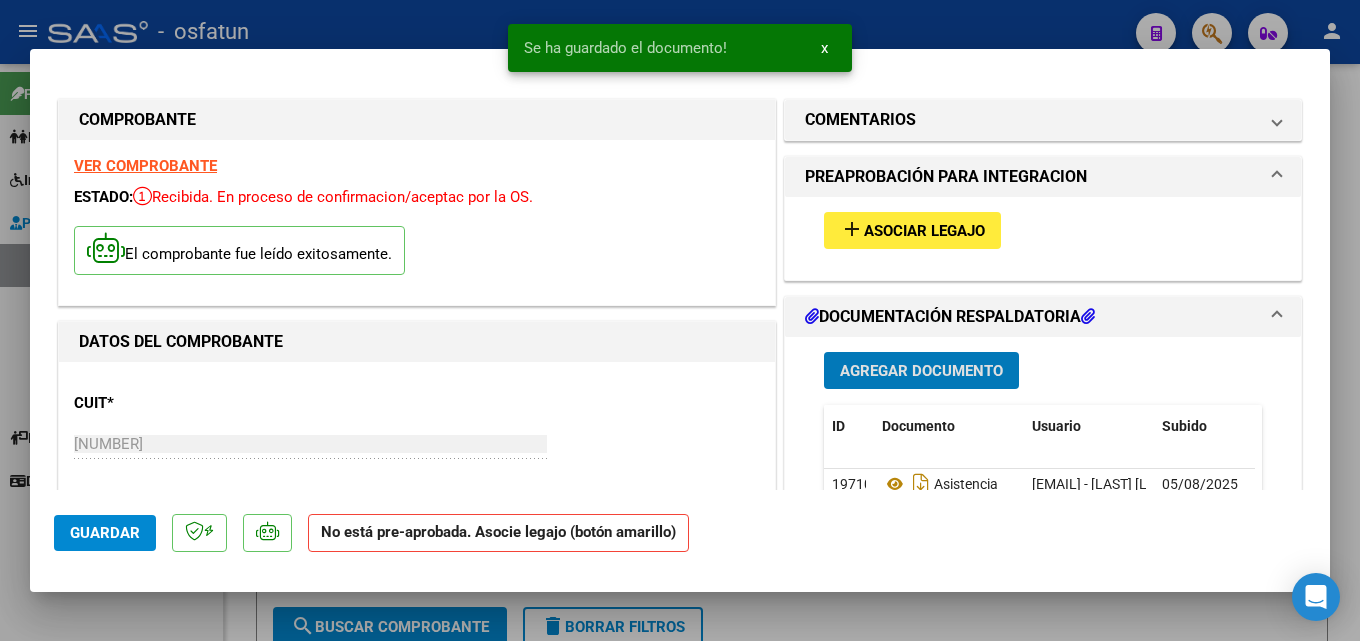 click on "Agregar Documento" at bounding box center (921, 371) 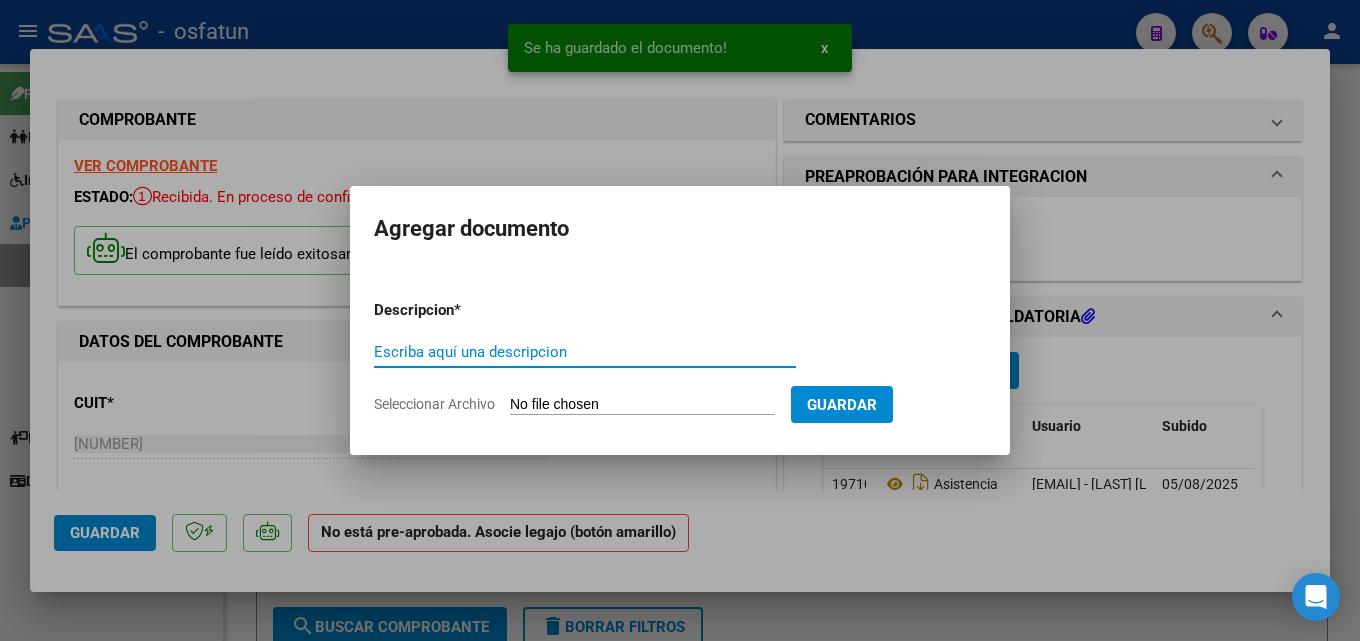 click on "Seleccionar Archivo" at bounding box center (642, 405) 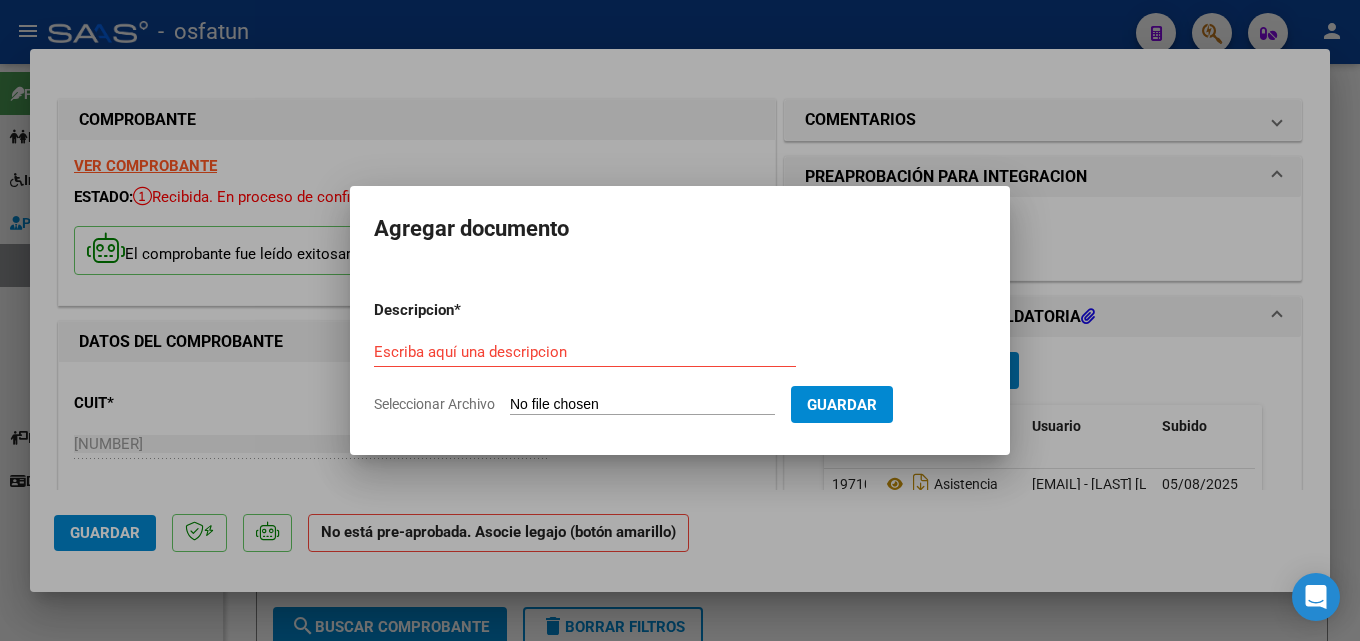 type on "C:\fakepath\order_[NUMBER].pdf" 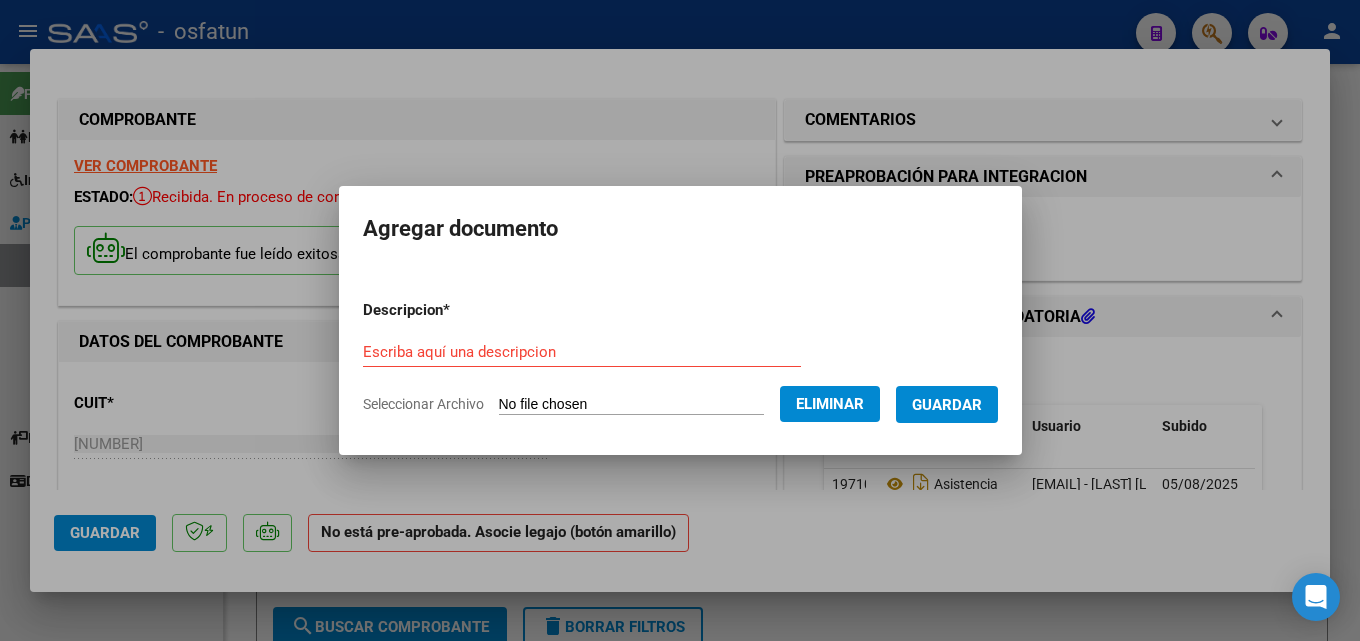 click on "Escriba aquí una descripcion" at bounding box center (582, 352) 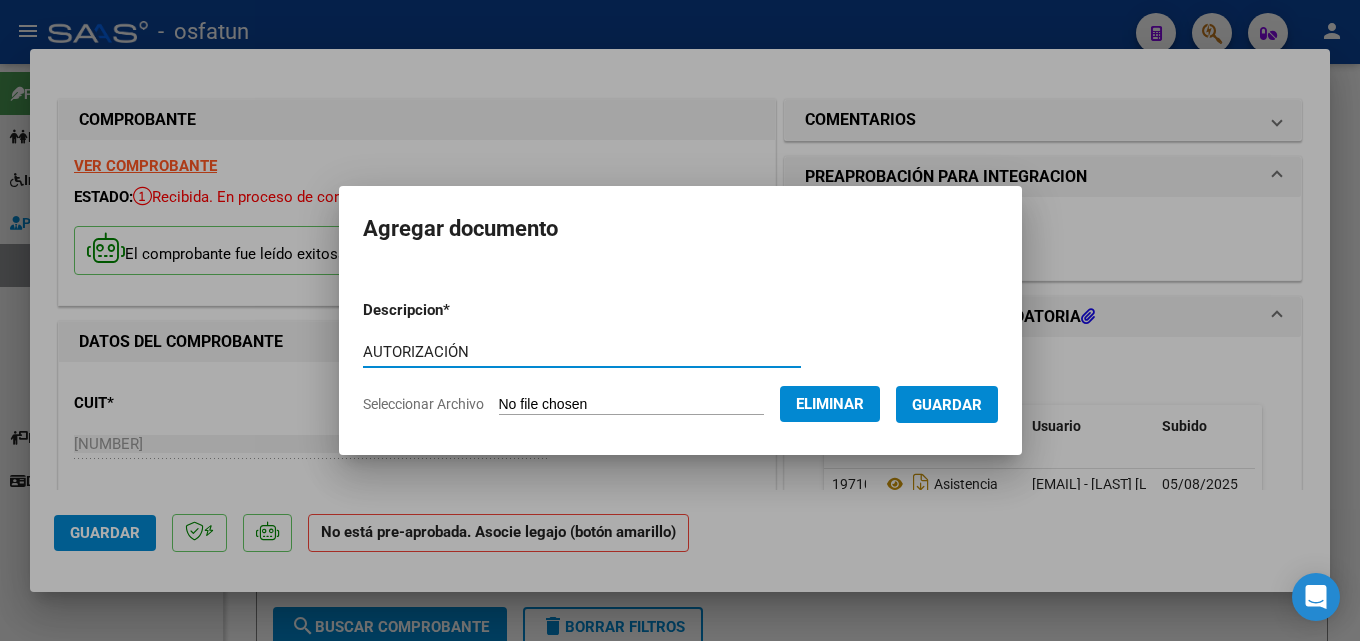 type on "AUTORIZACIÓN" 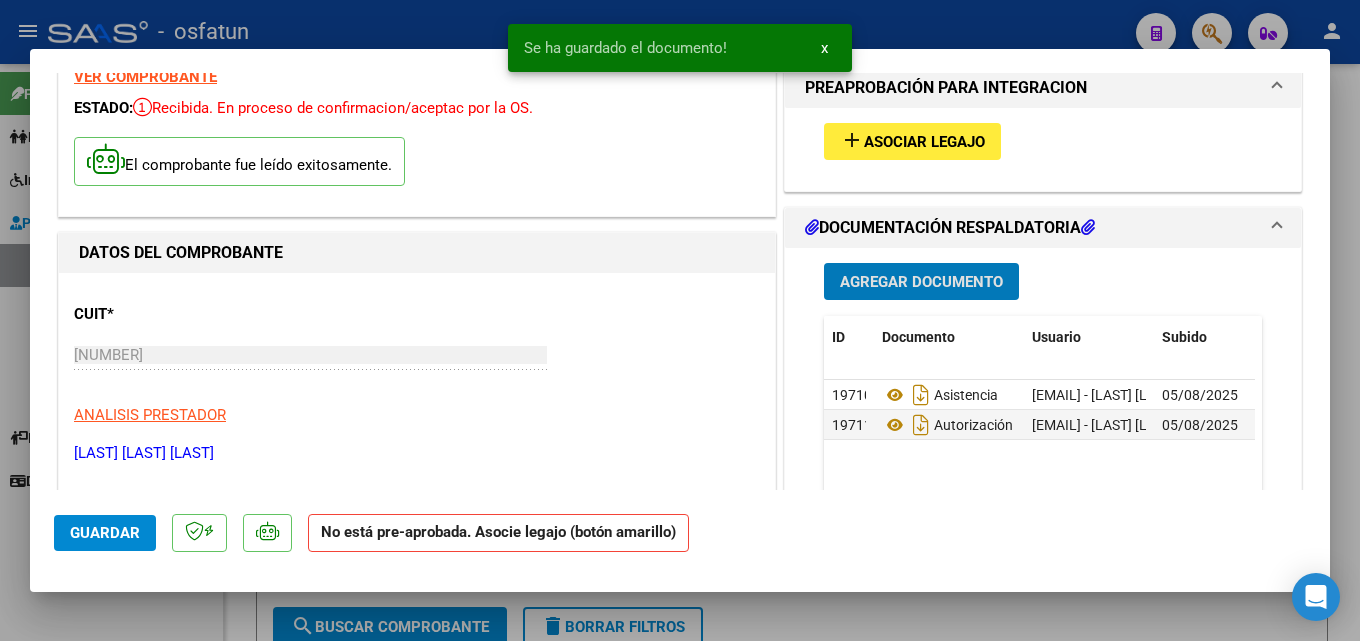scroll, scrollTop: 0, scrollLeft: 0, axis: both 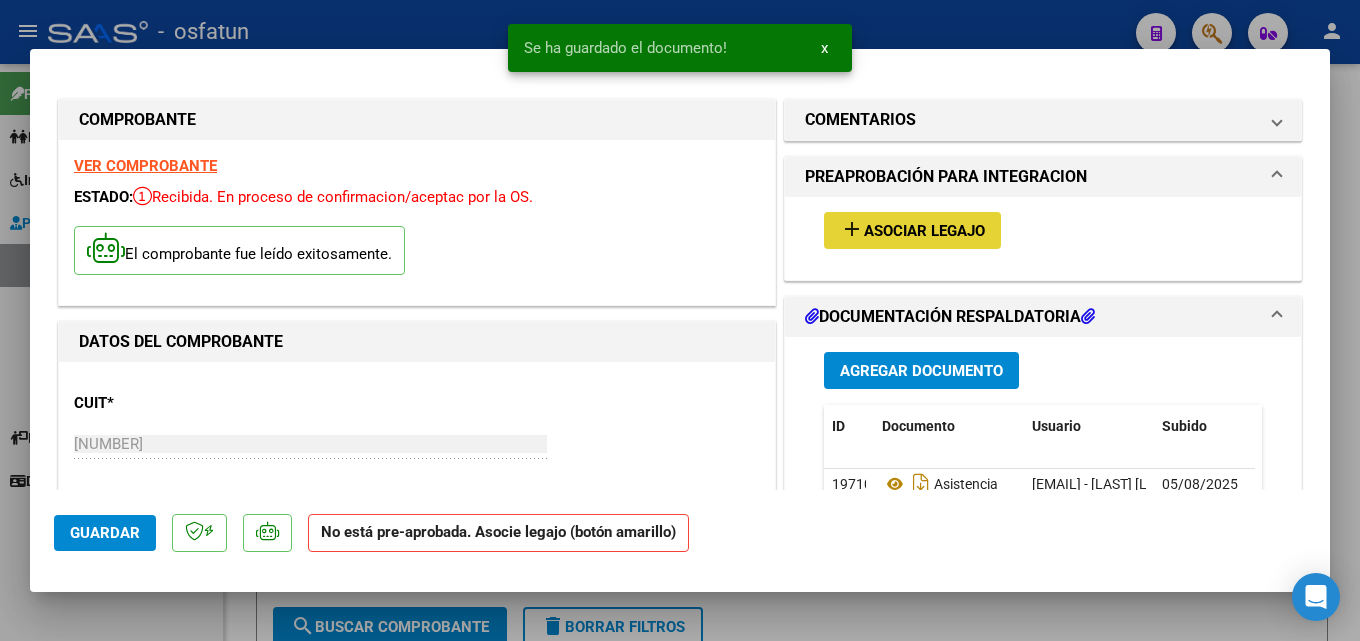 click on "Asociar Legajo" at bounding box center [924, 231] 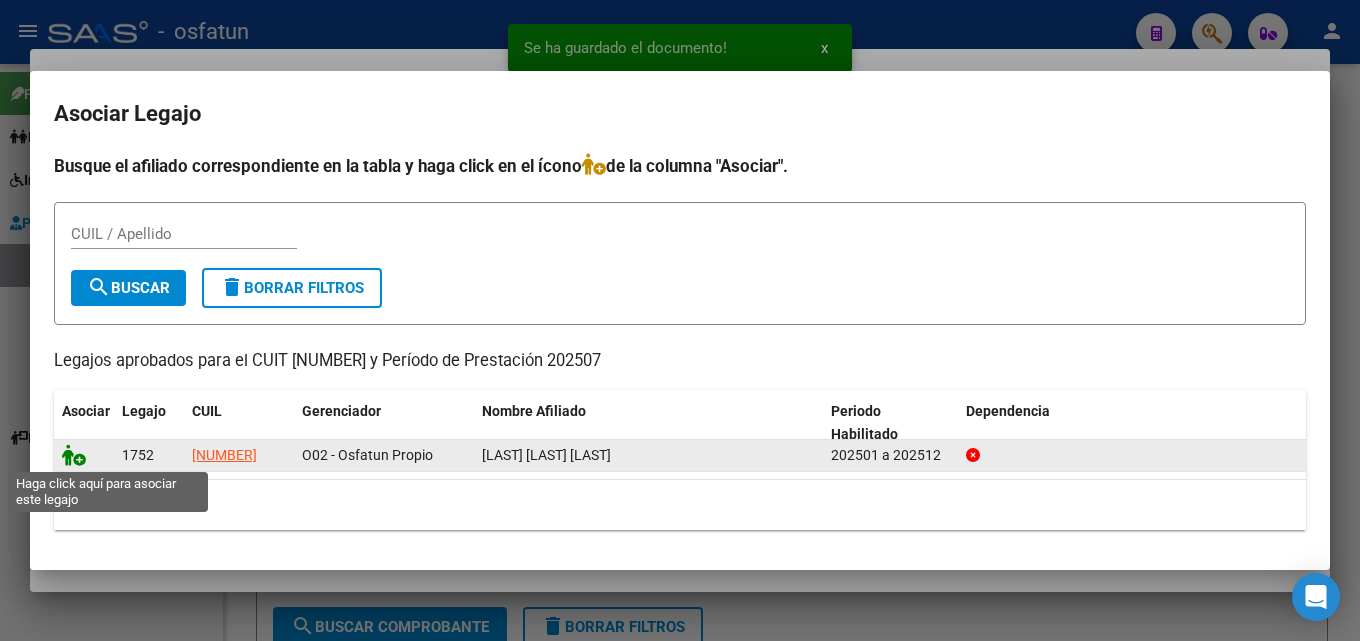 click 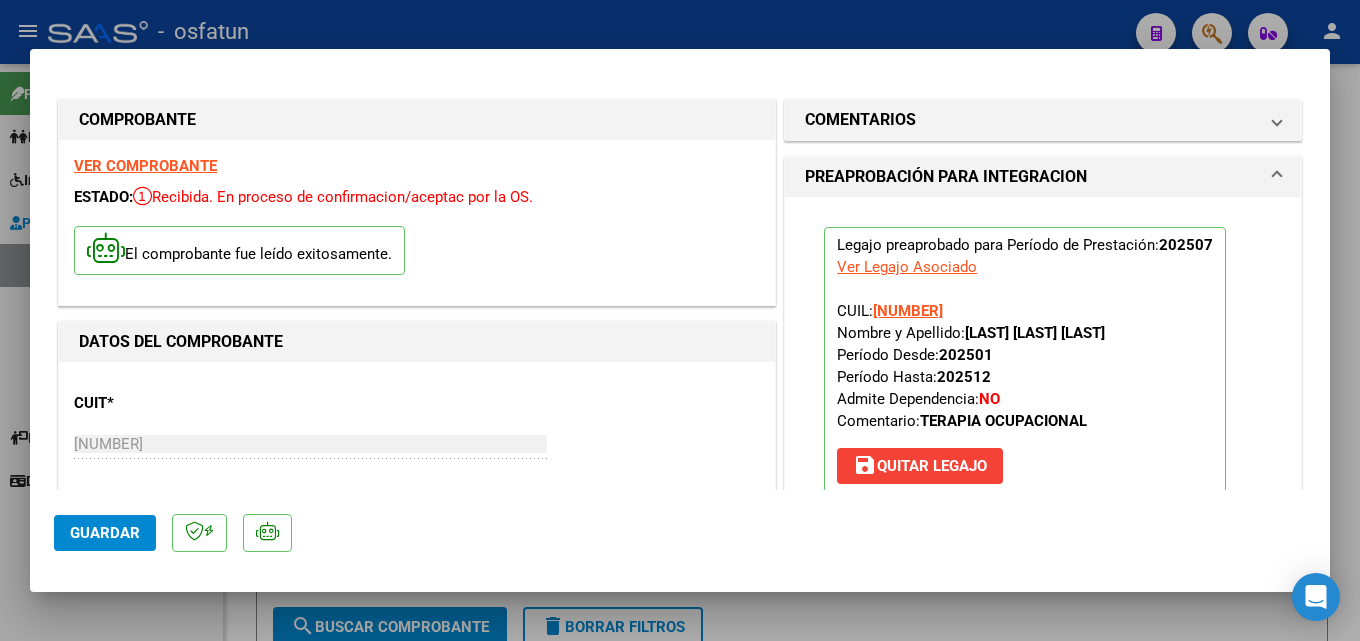 click on "Guardar" 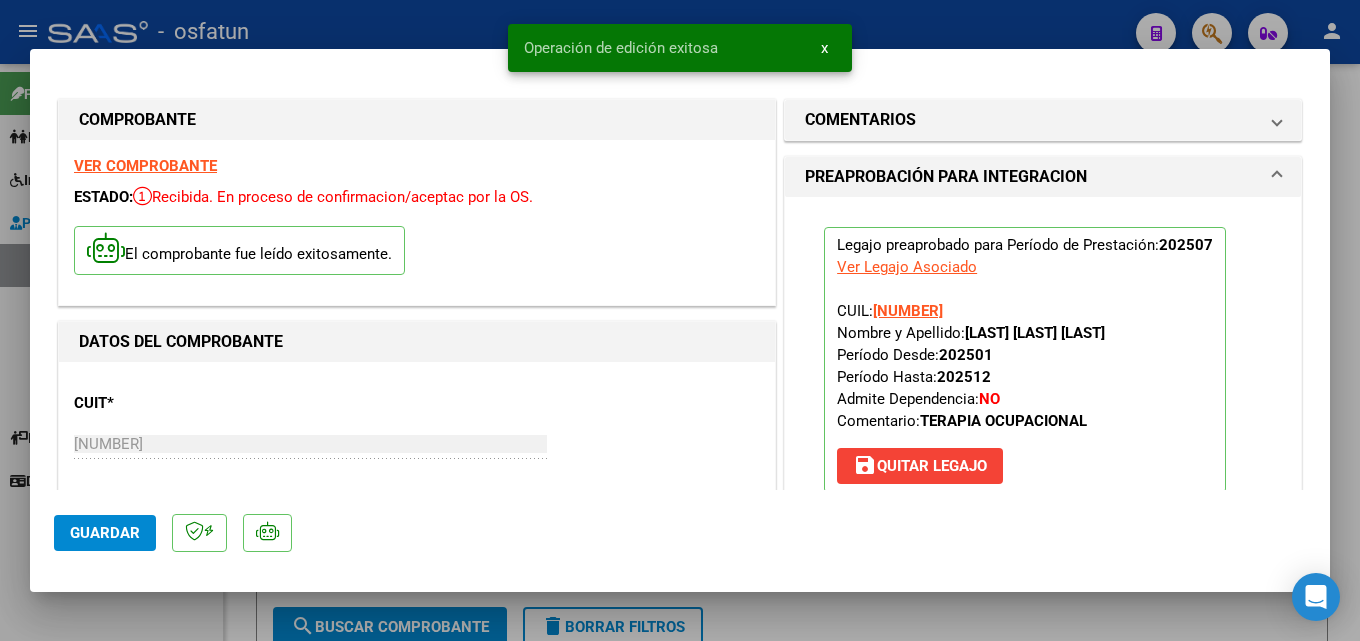 click at bounding box center [680, 320] 